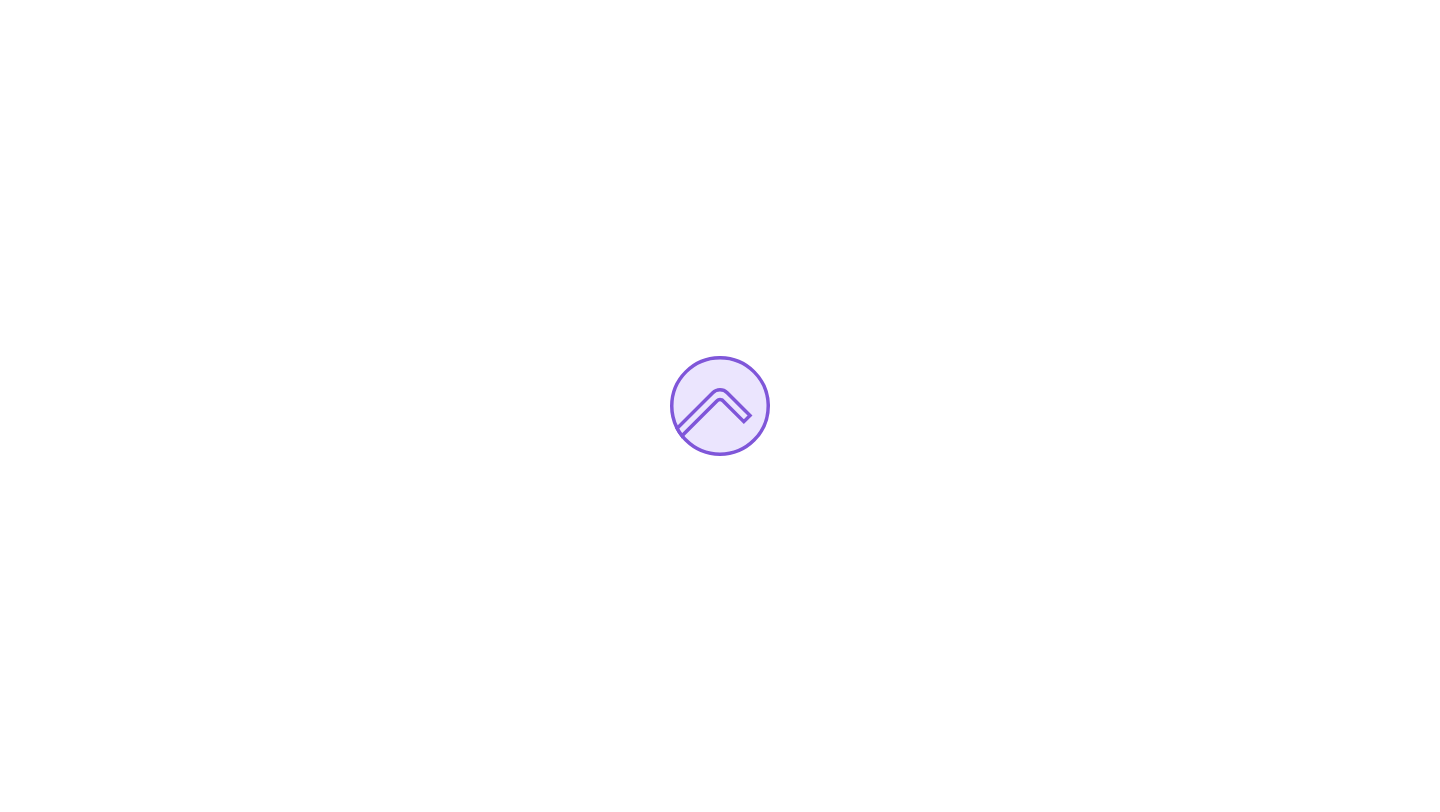 scroll, scrollTop: 0, scrollLeft: 0, axis: both 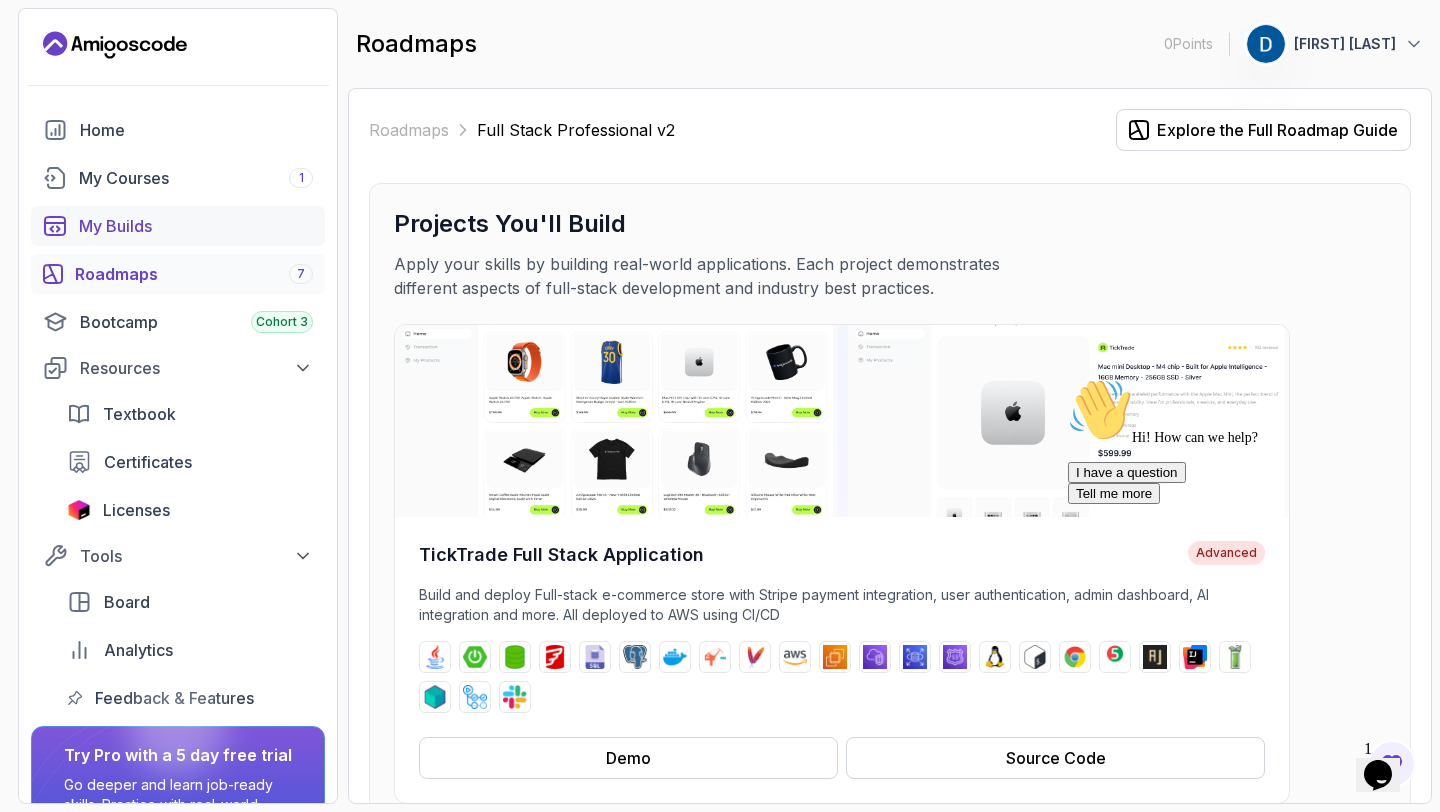 click on "My Builds" at bounding box center (178, 226) 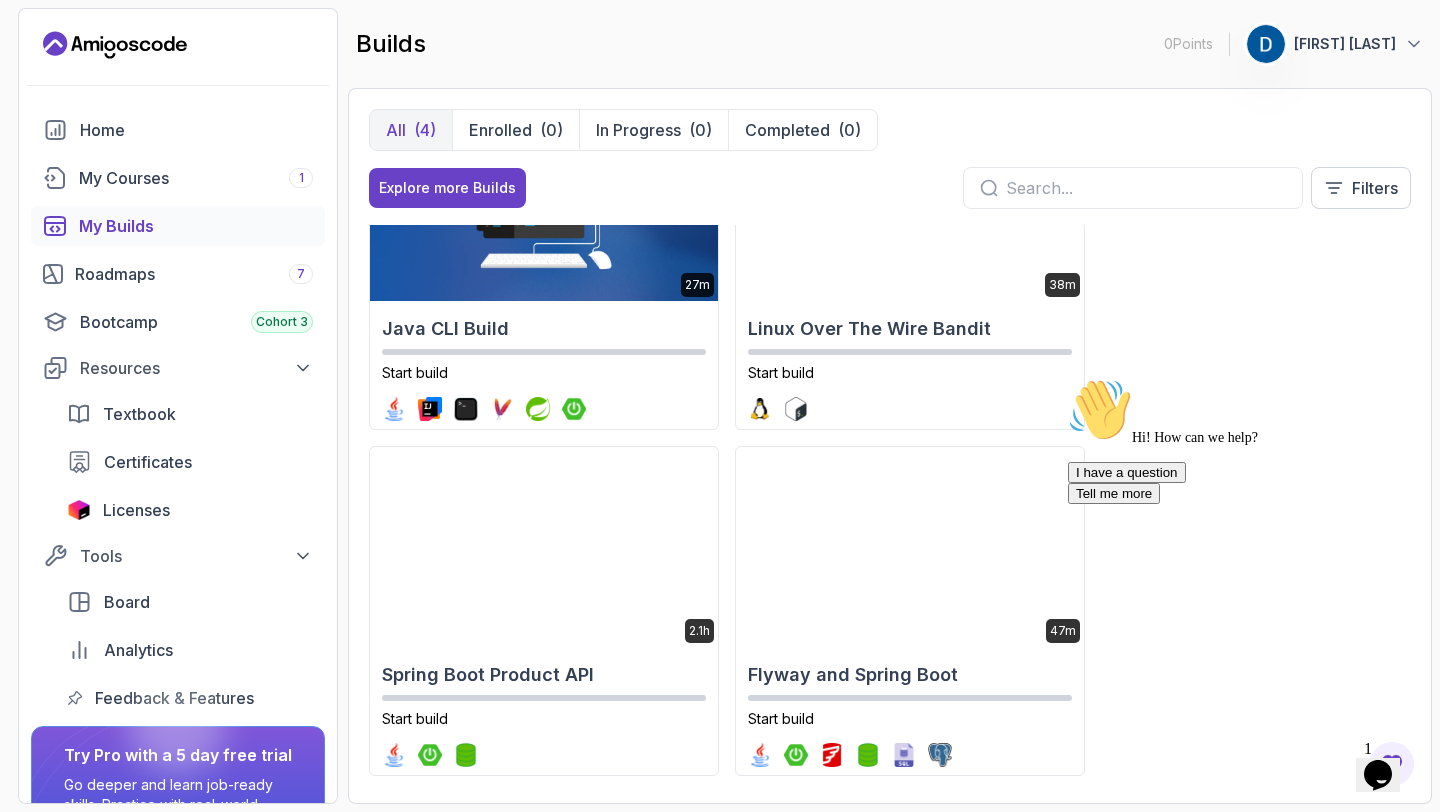 scroll, scrollTop: 142, scrollLeft: 0, axis: vertical 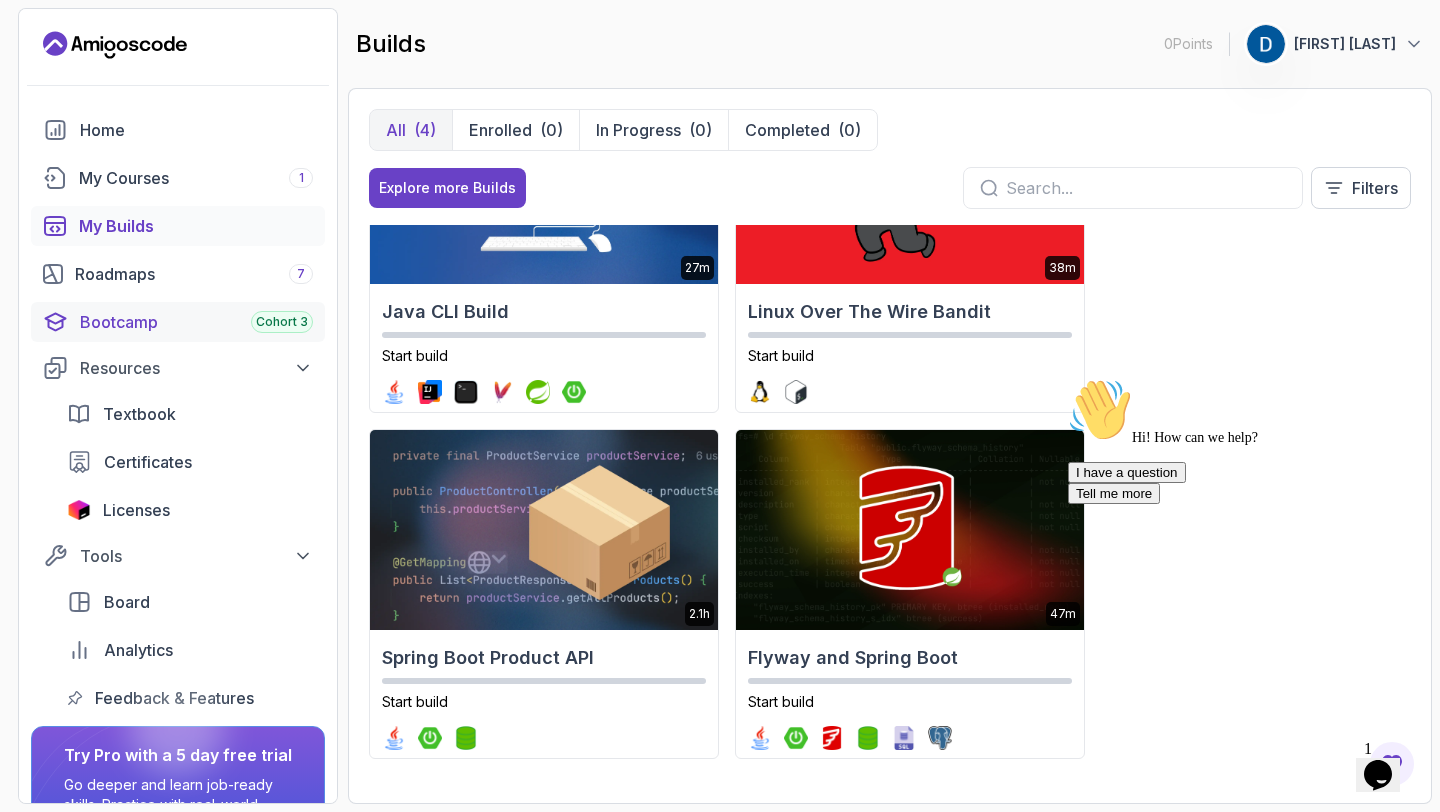 click on "Bootcamp Cohort 3" at bounding box center [196, 322] 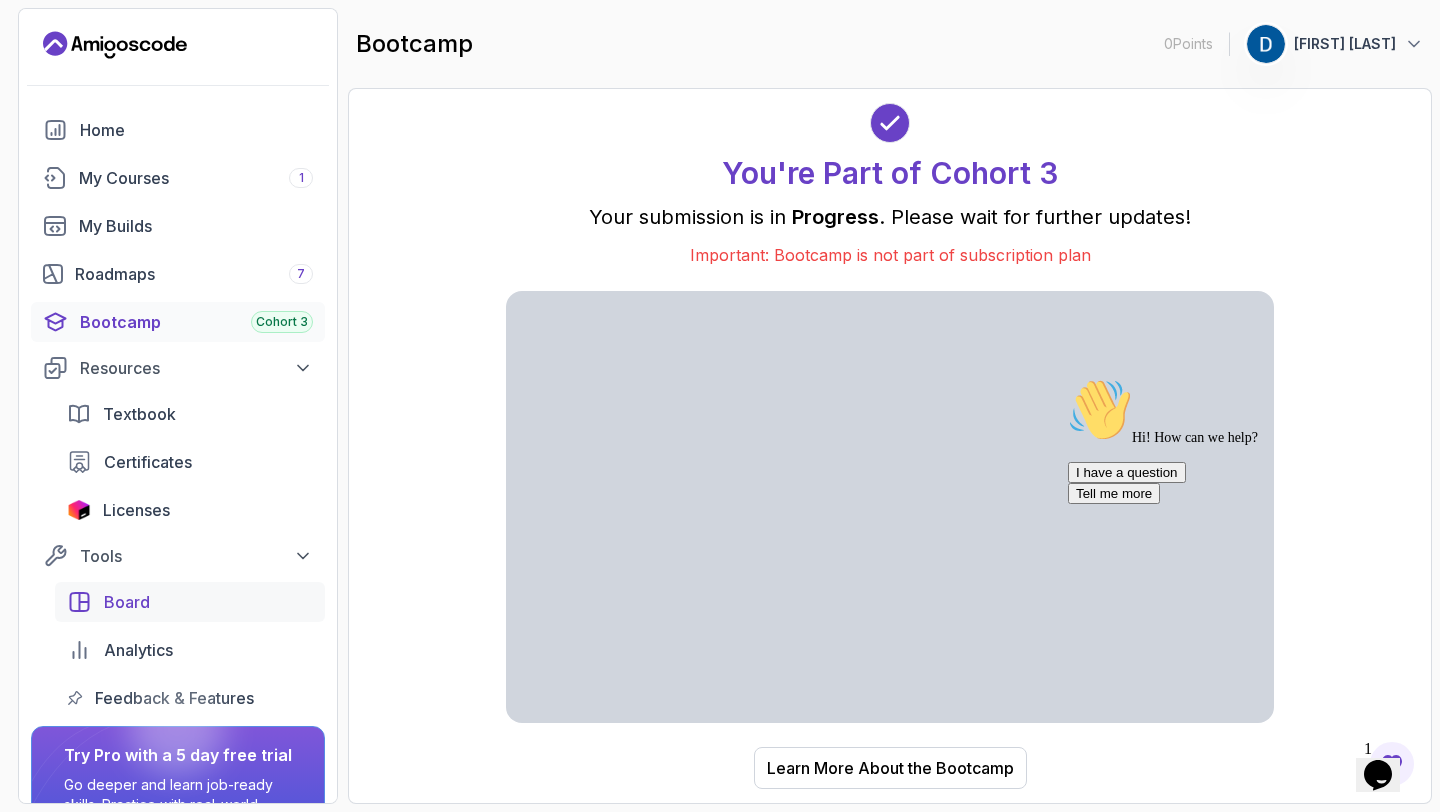 click on "Board" at bounding box center [127, 602] 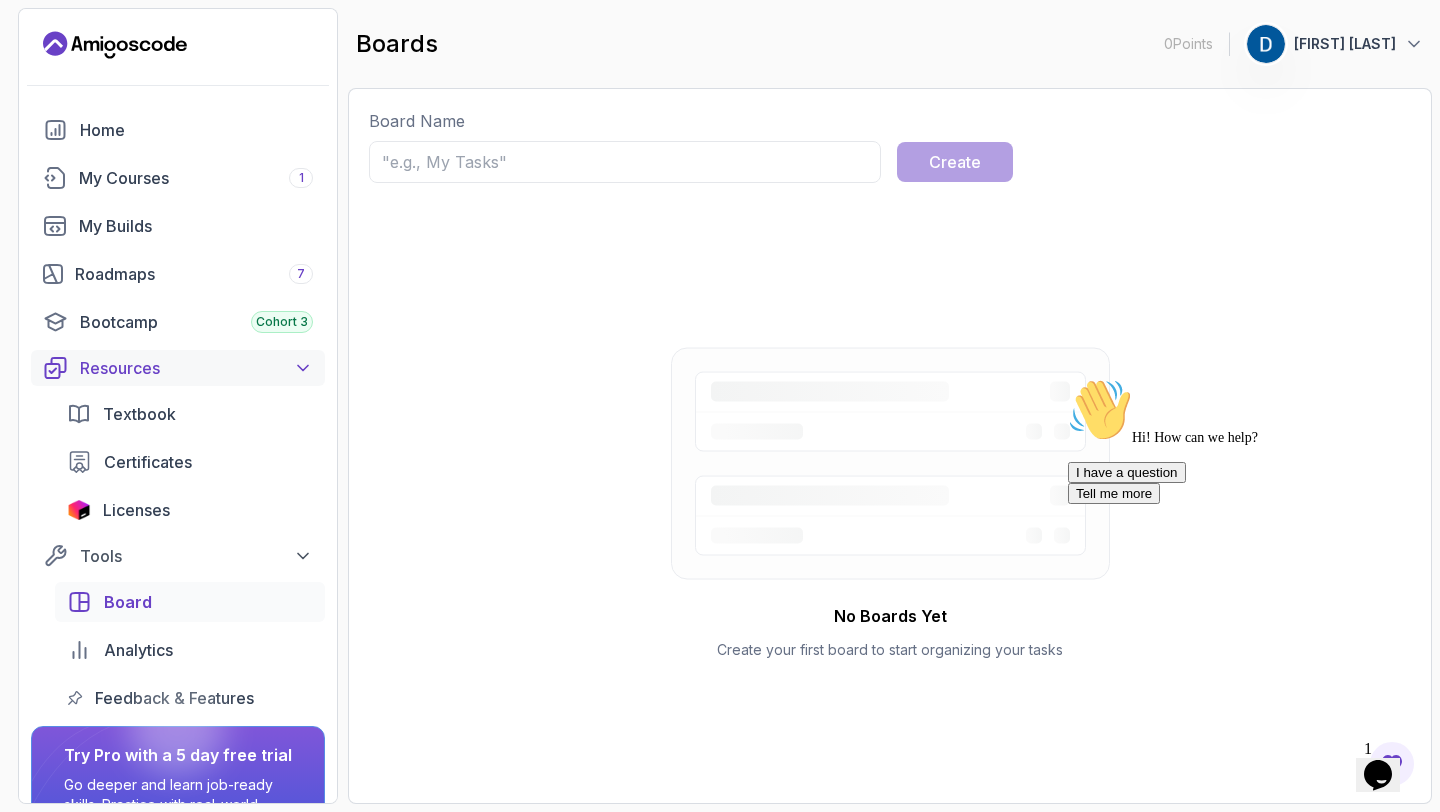 click on "Resources" at bounding box center (178, 368) 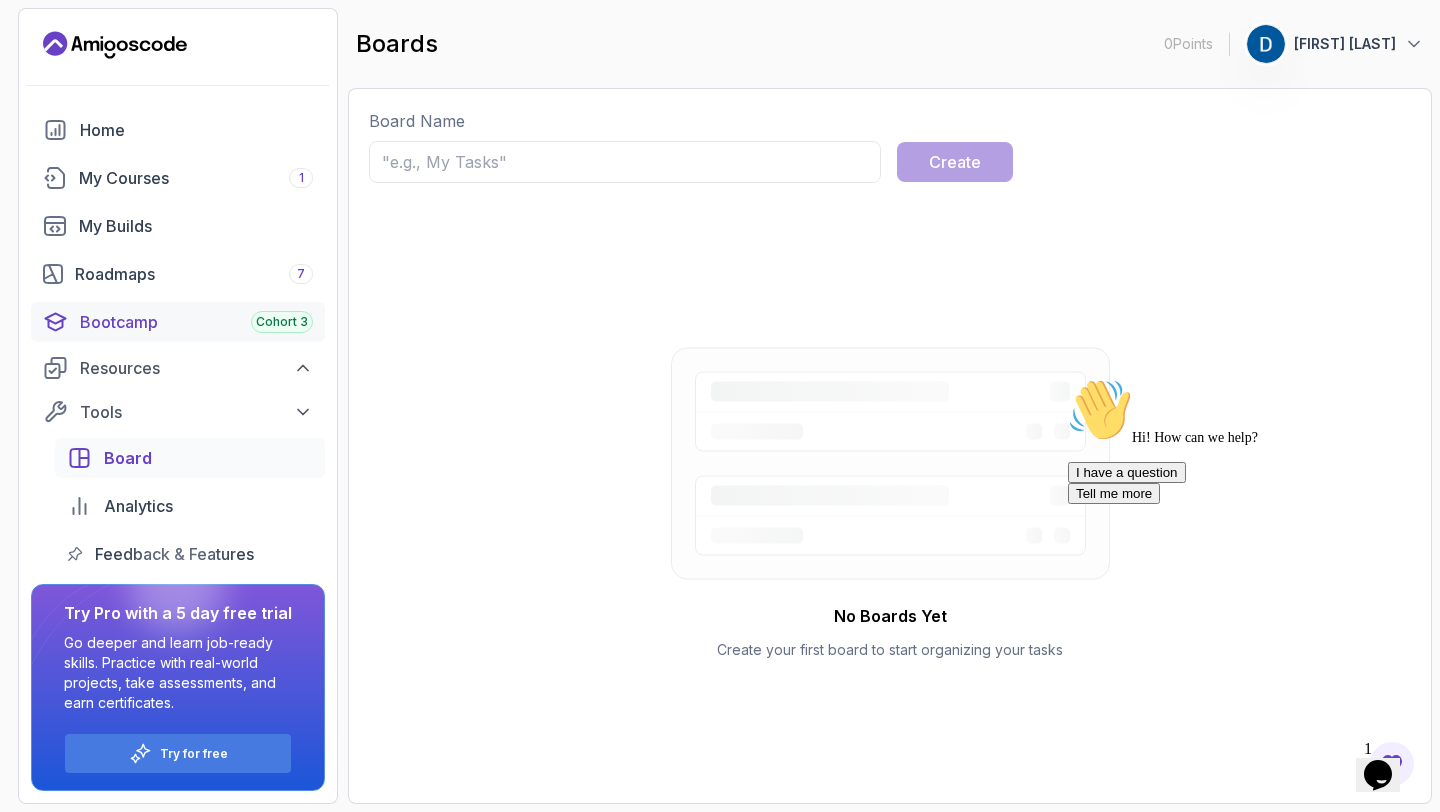 click on "Bootcamp Cohort 3" at bounding box center [196, 322] 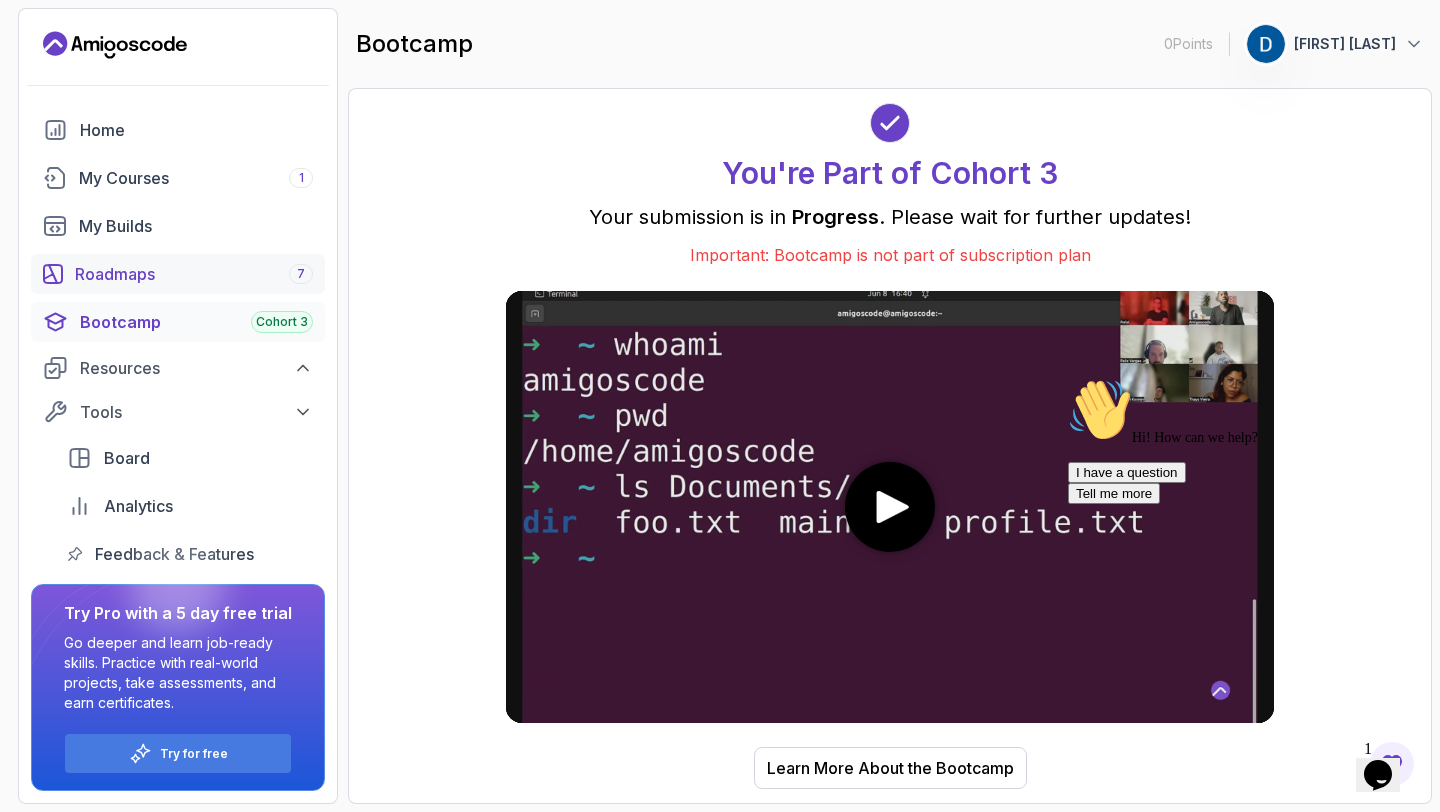 click on "Roadmaps 7" at bounding box center [194, 274] 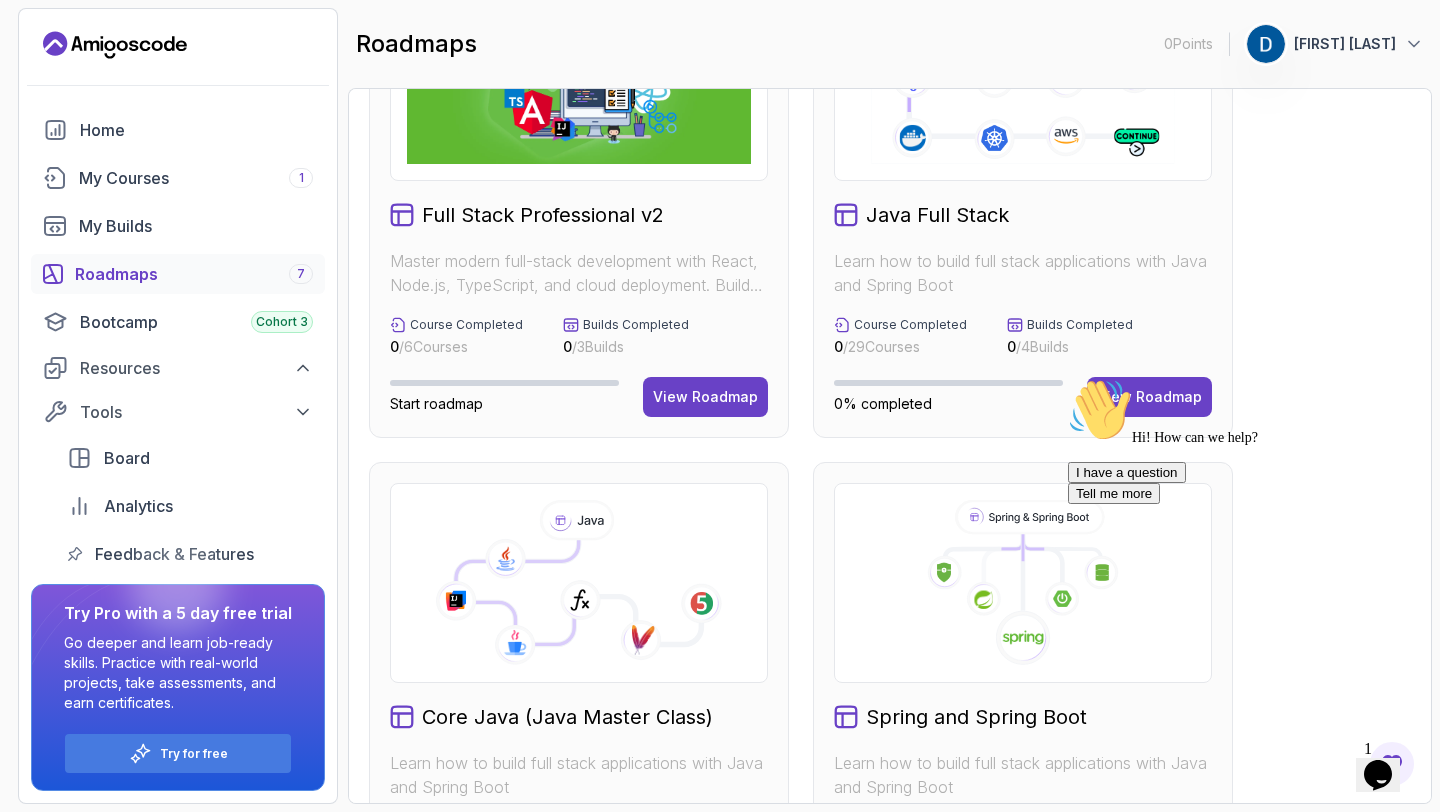 scroll, scrollTop: 153, scrollLeft: 0, axis: vertical 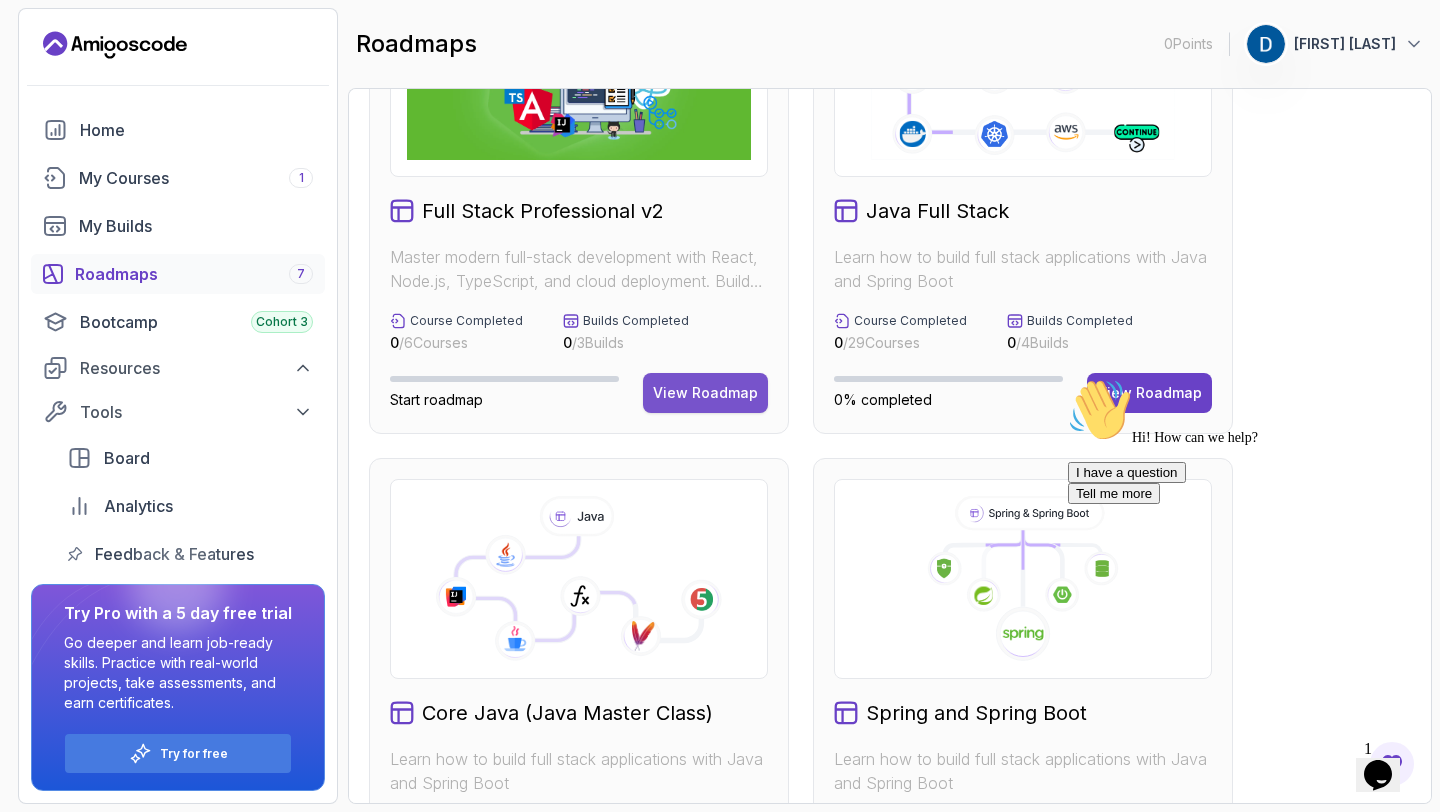 click on "View Roadmap" at bounding box center (705, 393) 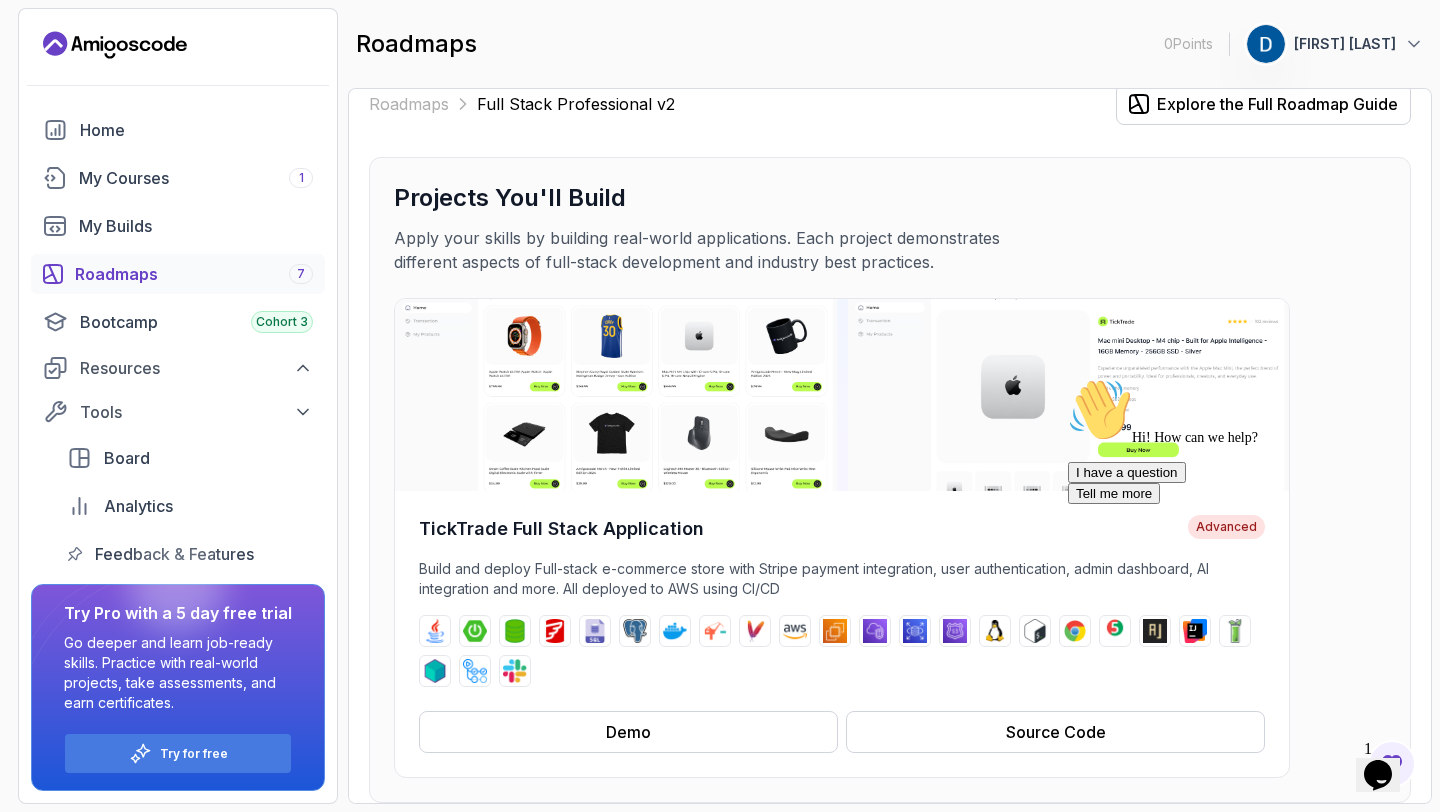 scroll, scrollTop: 0, scrollLeft: 0, axis: both 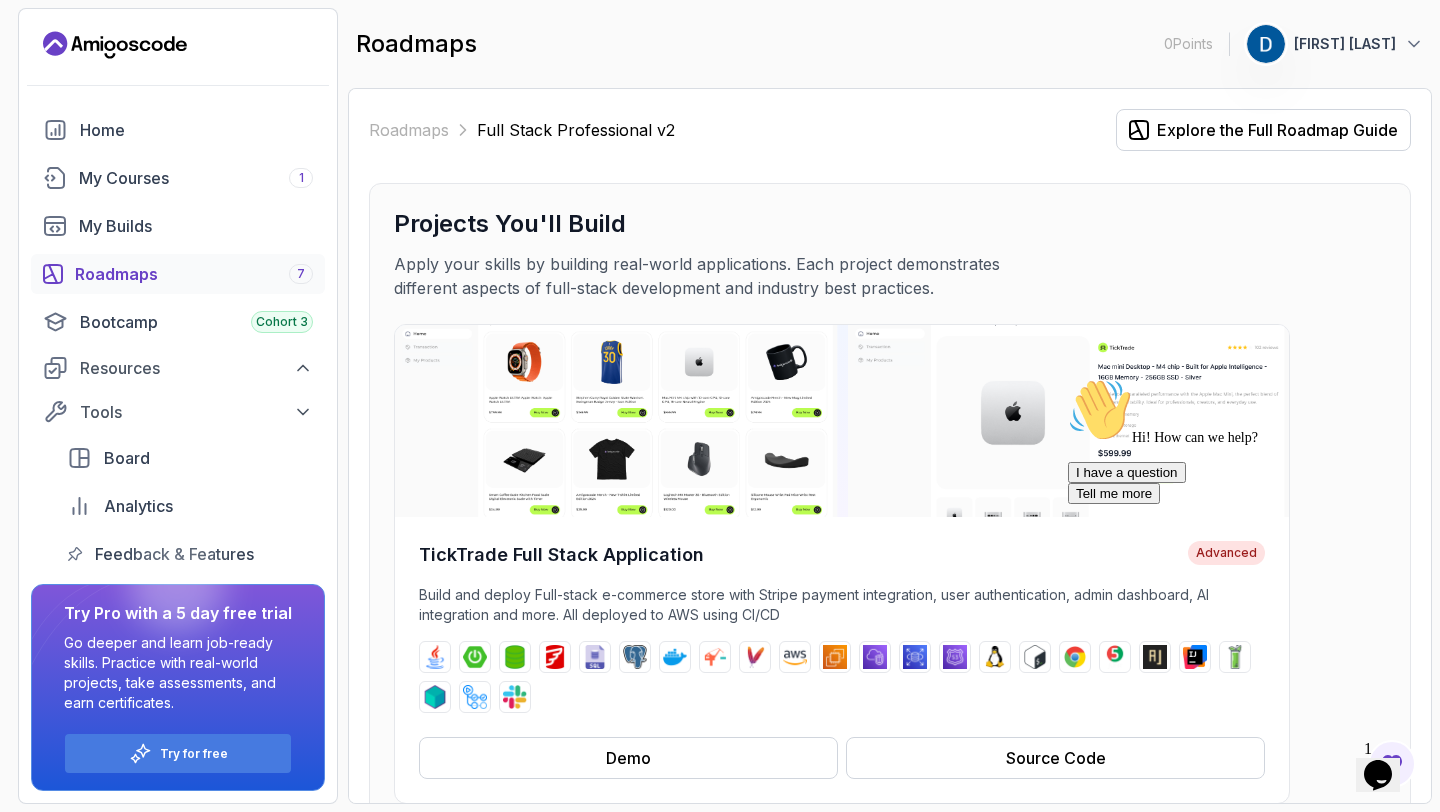 click at bounding box center [1068, 378] 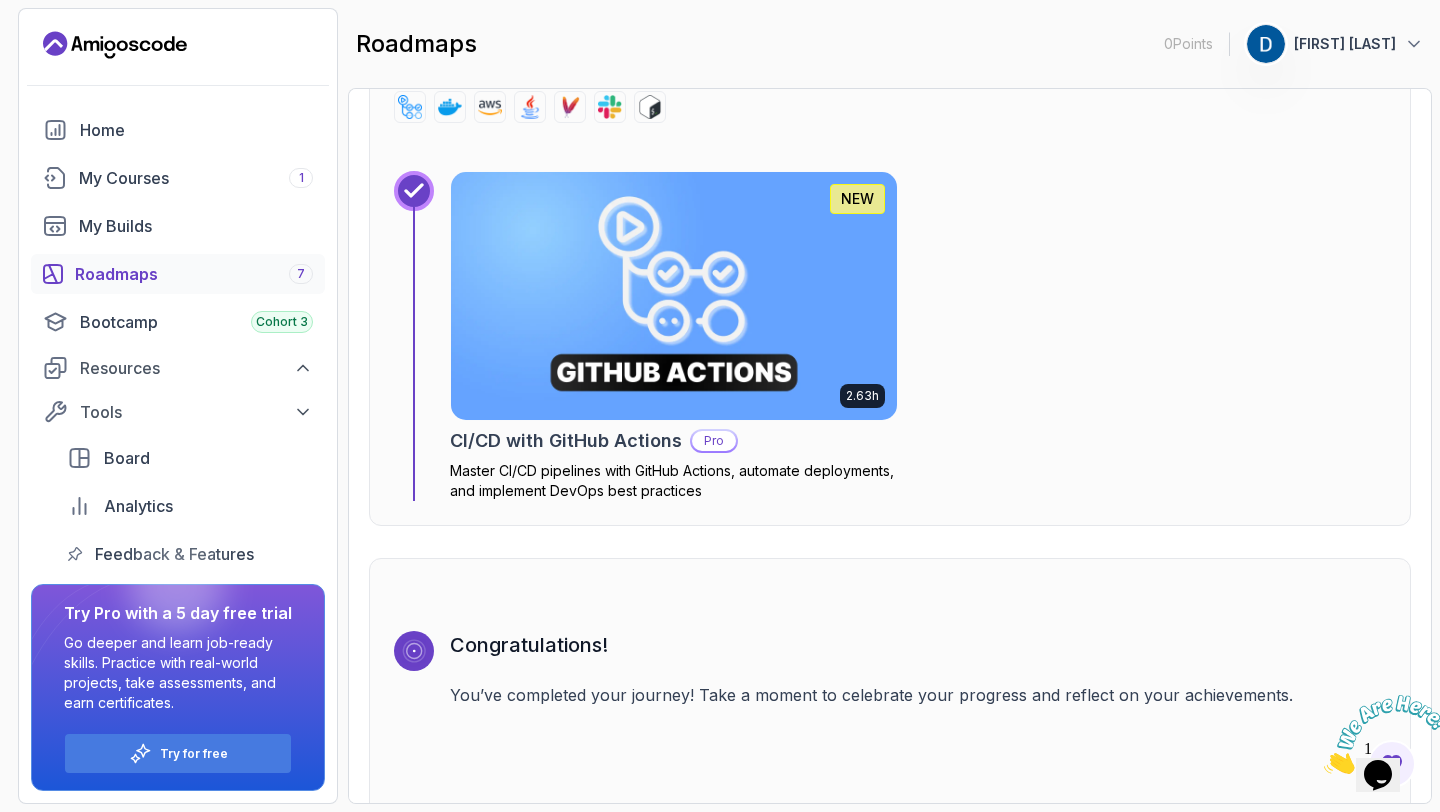 scroll, scrollTop: 6206, scrollLeft: 0, axis: vertical 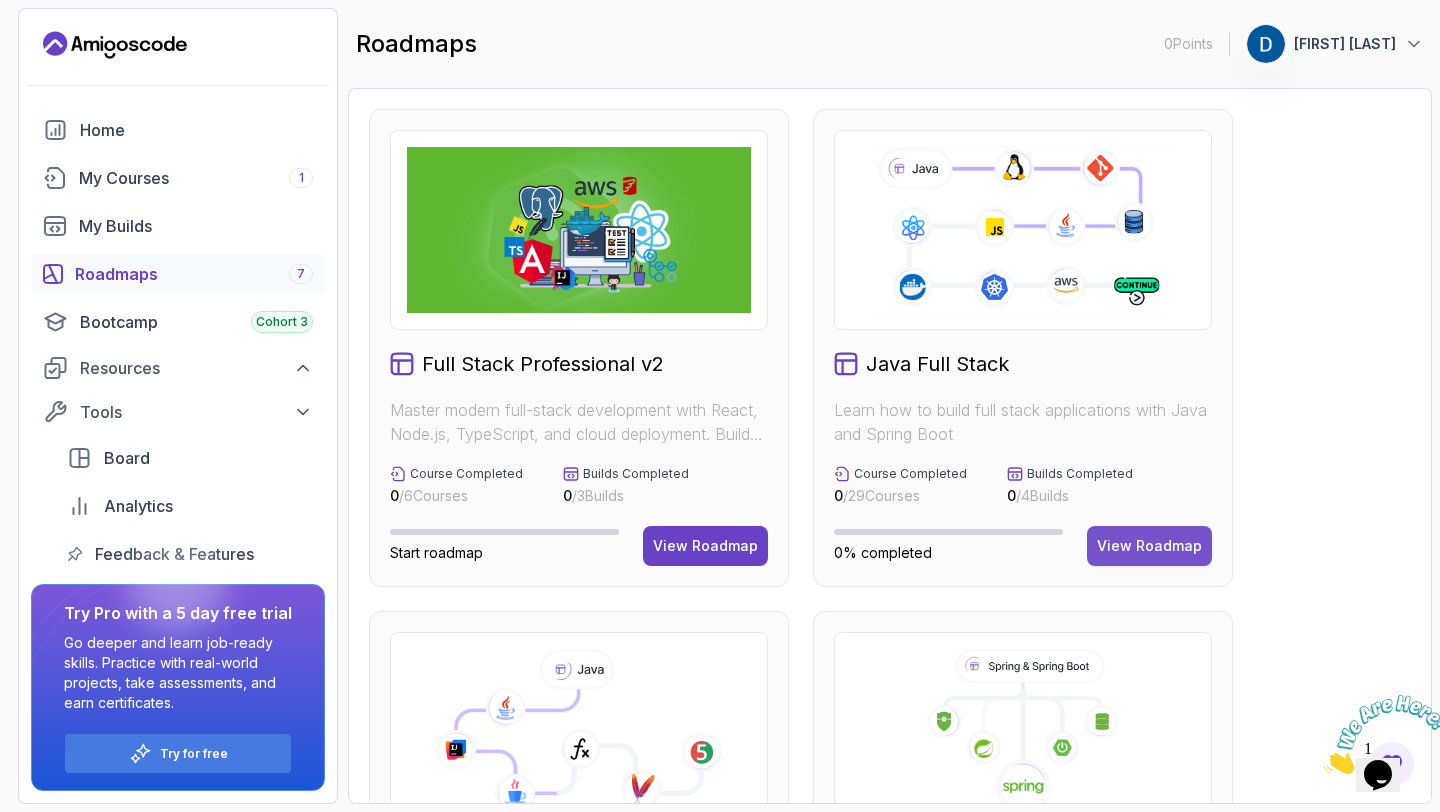 click on "View Roadmap" at bounding box center [1149, 546] 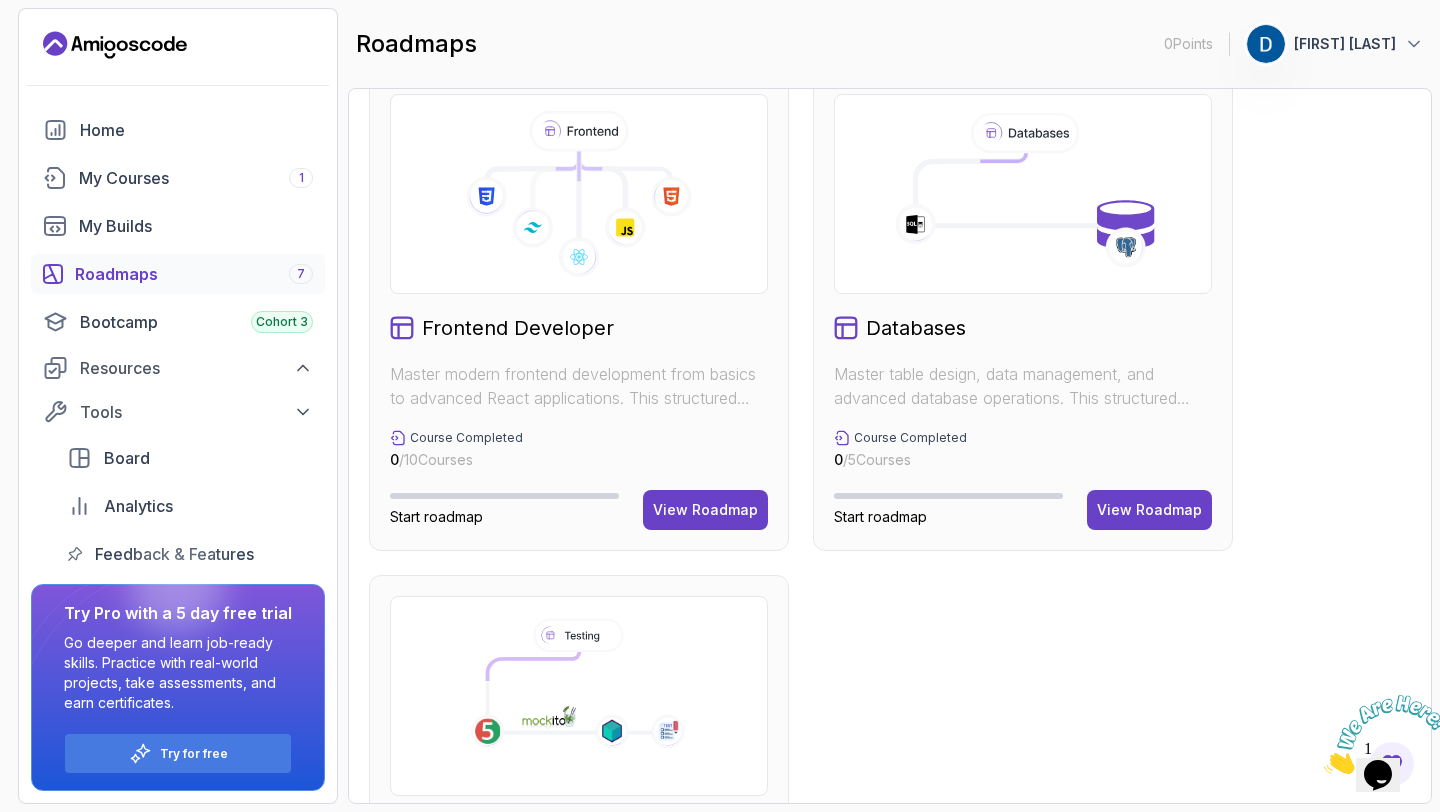 scroll, scrollTop: 1020, scrollLeft: 0, axis: vertical 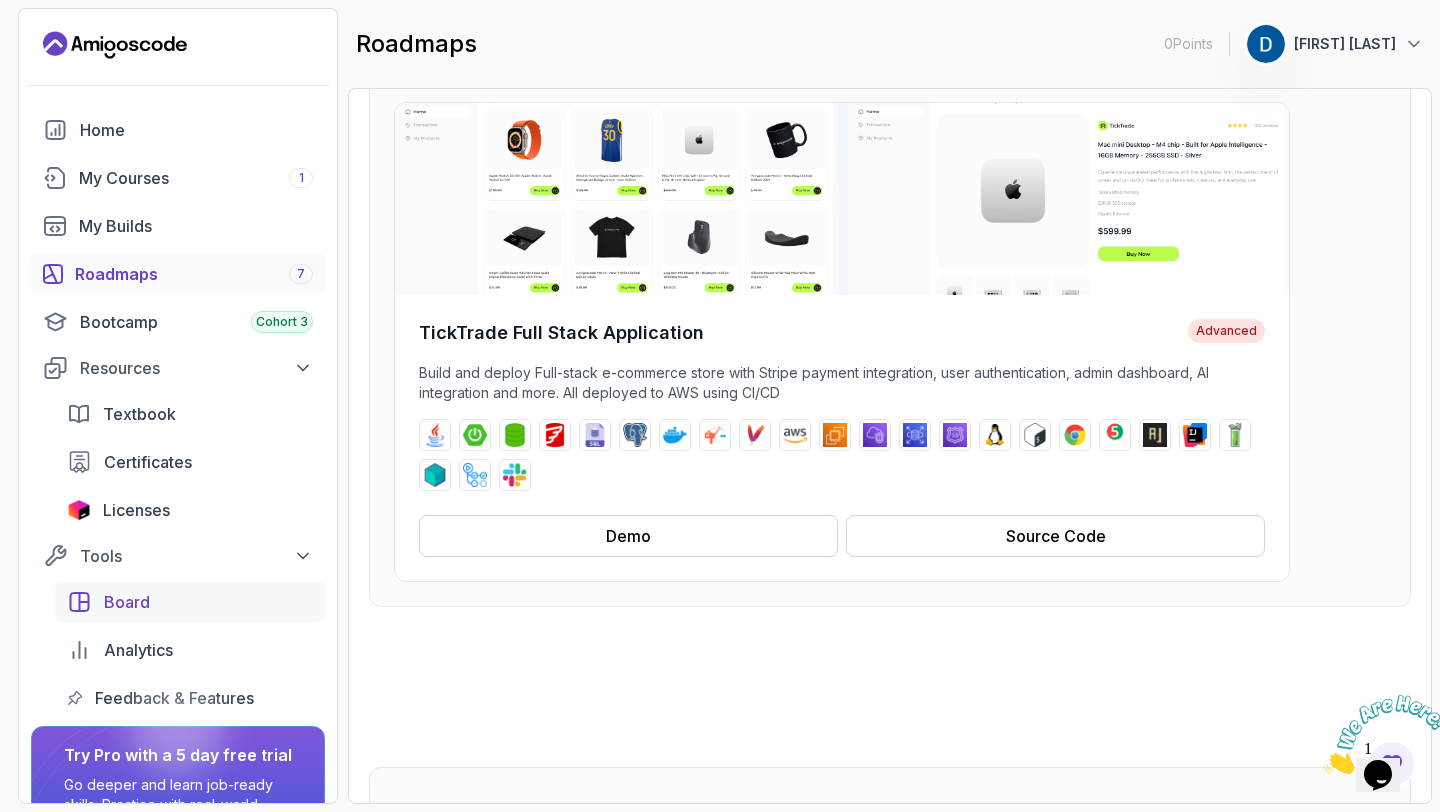click on "Board" at bounding box center (127, 602) 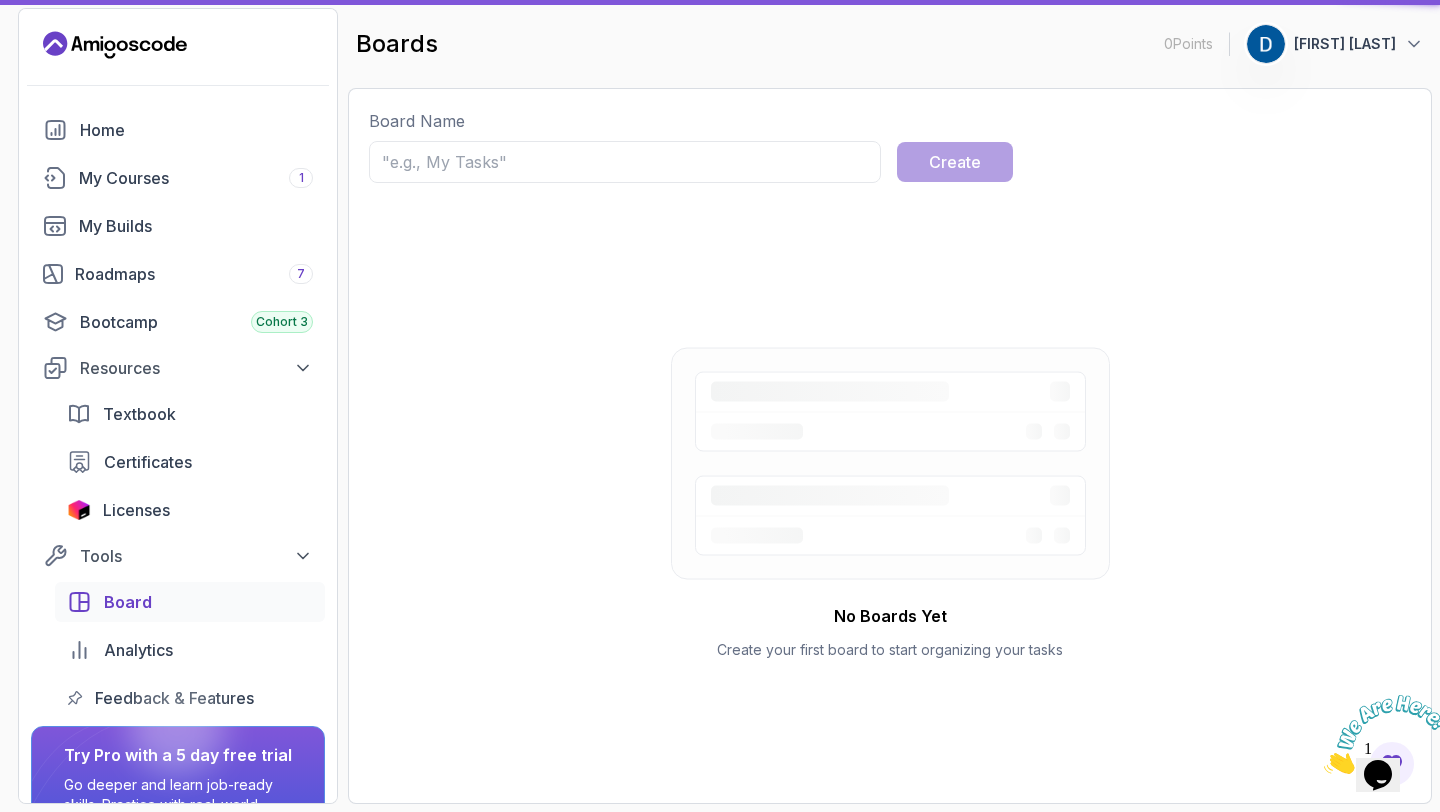 scroll, scrollTop: 0, scrollLeft: 0, axis: both 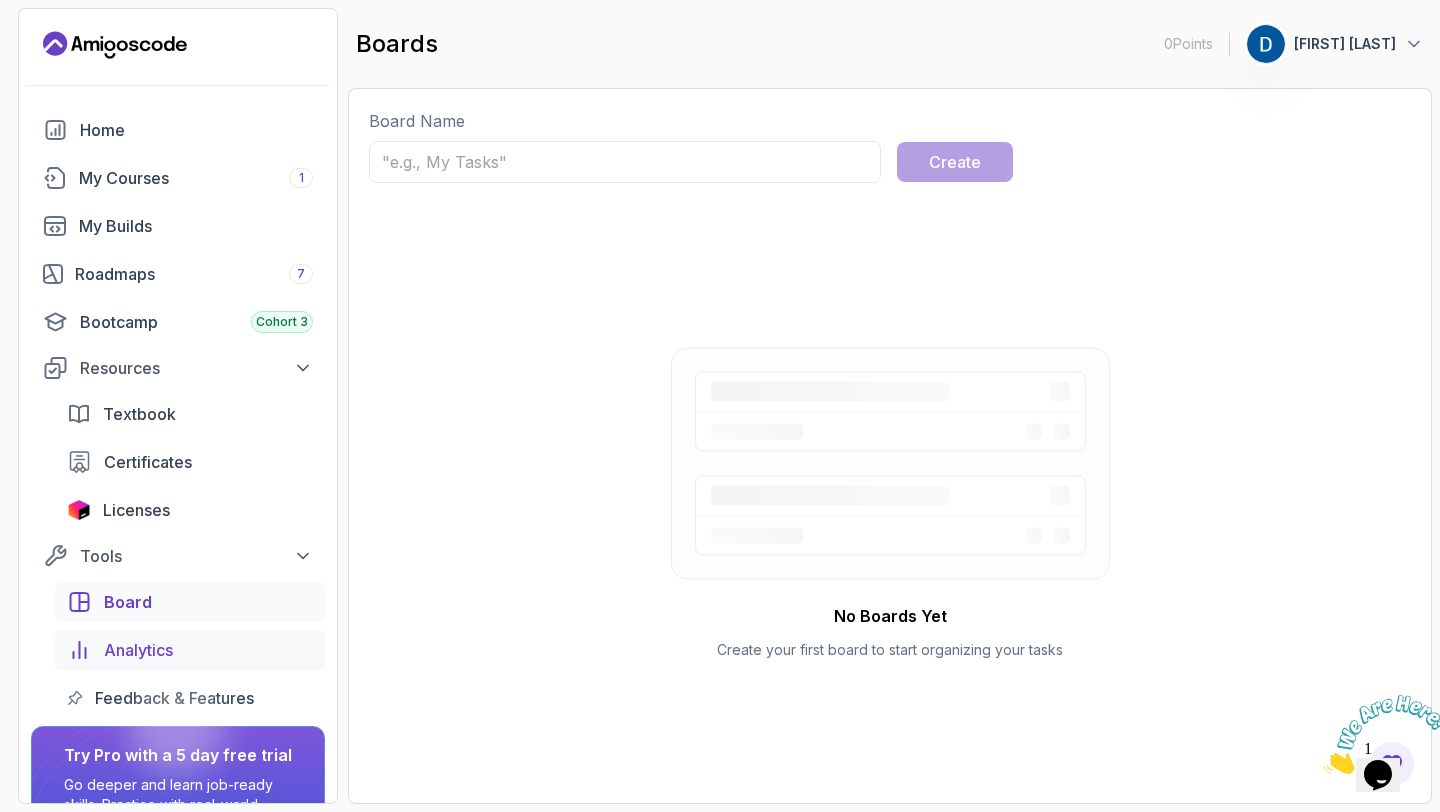 click on "Analytics" at bounding box center (208, 650) 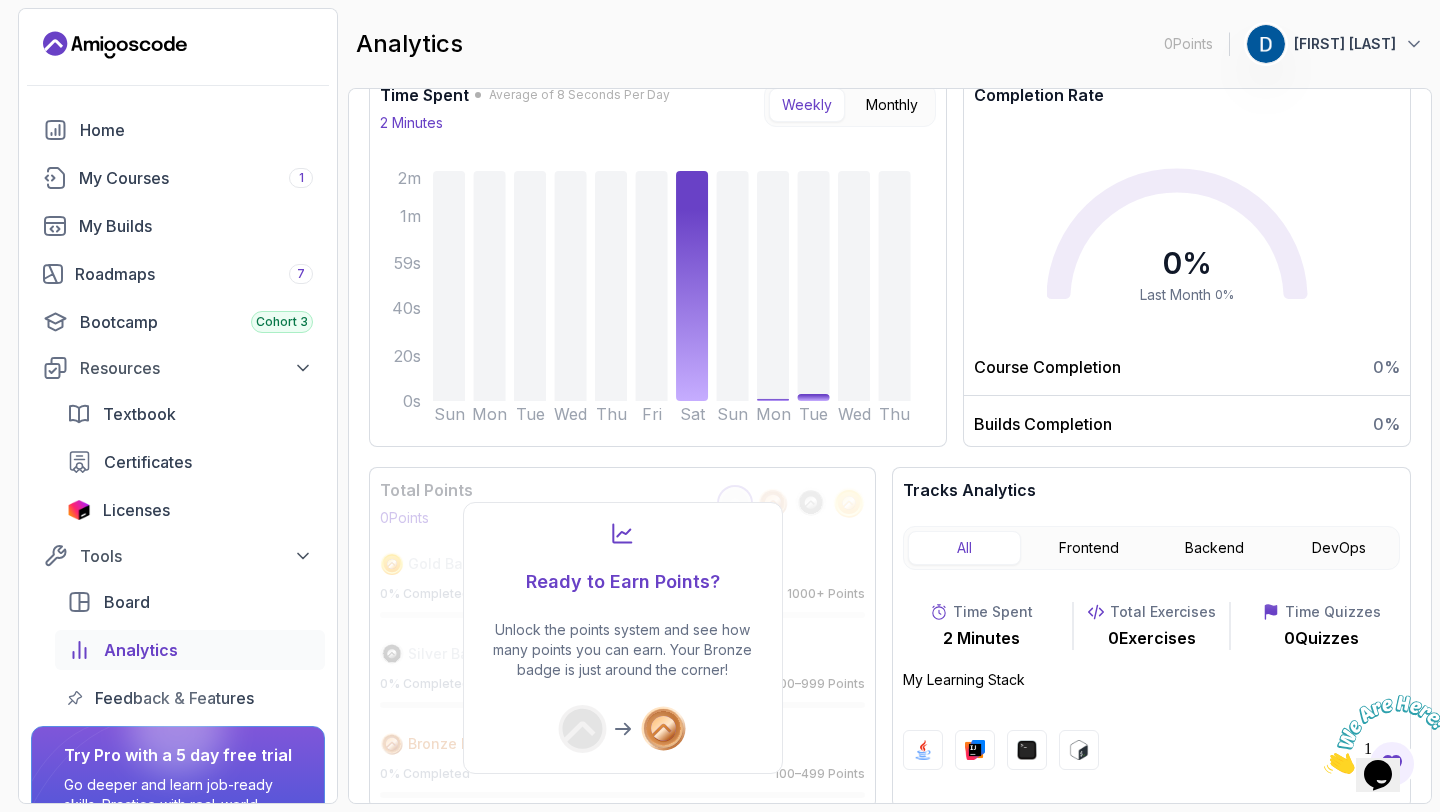 scroll, scrollTop: 249, scrollLeft: 0, axis: vertical 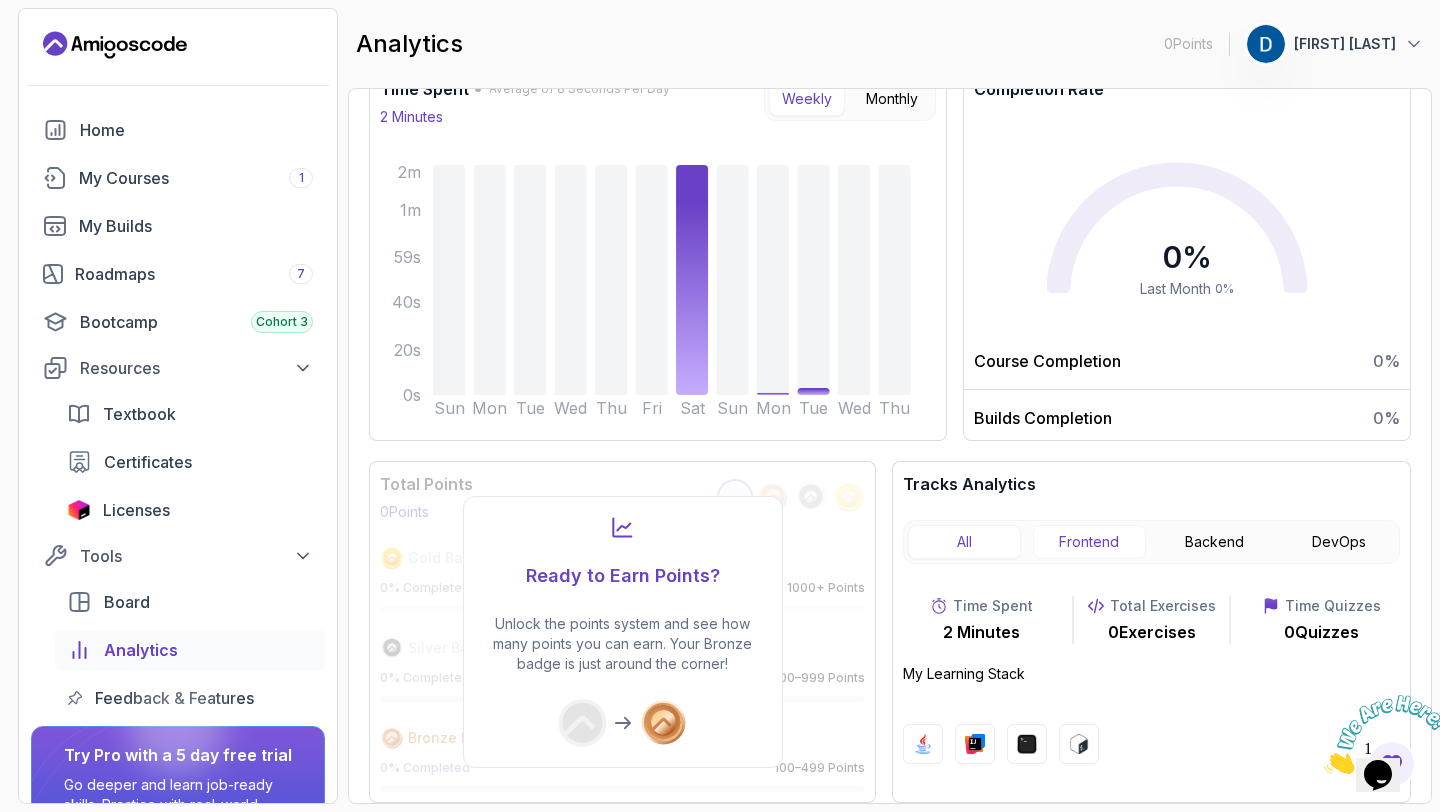 click on "Frontend" at bounding box center (1089, 542) 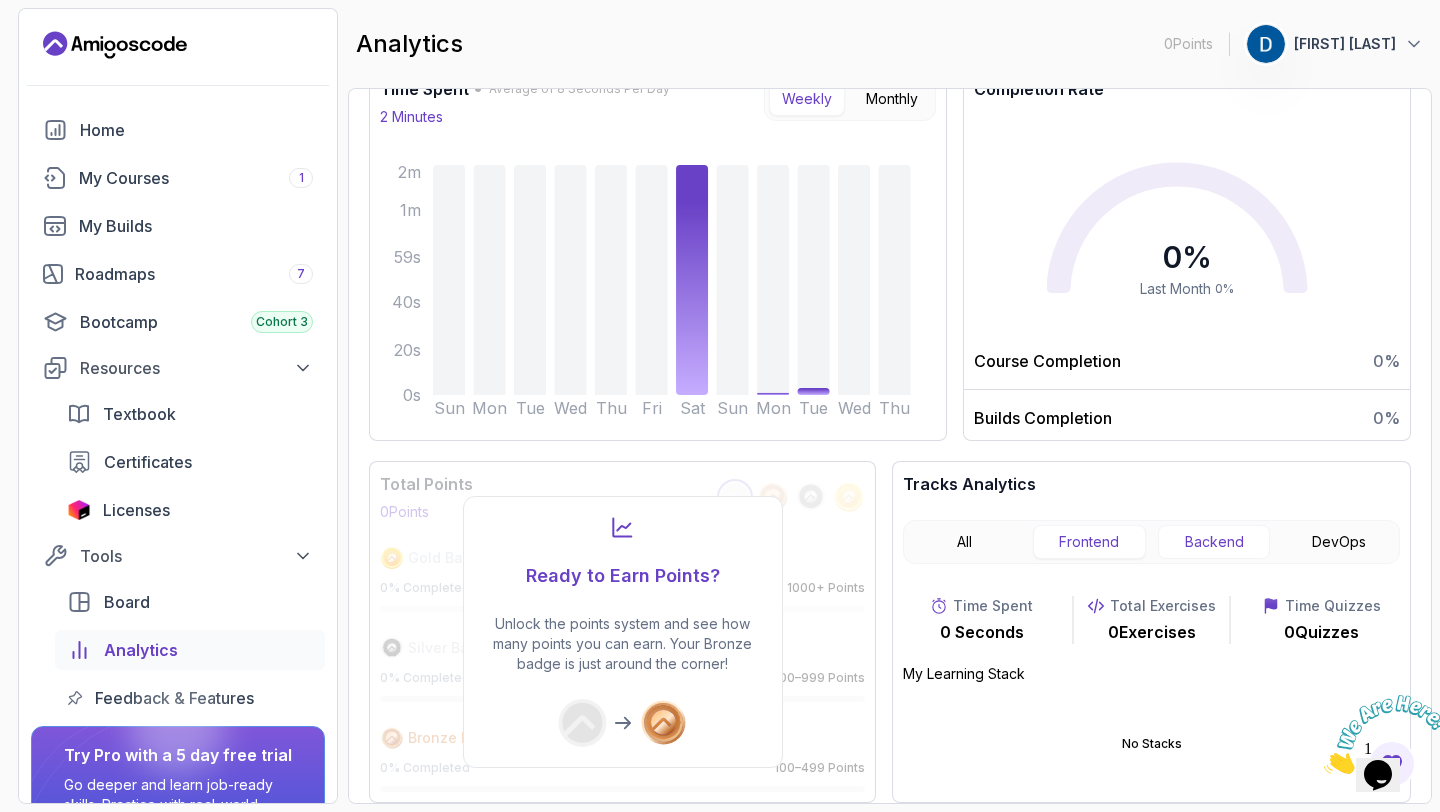 click on "Backend" at bounding box center [1214, 542] 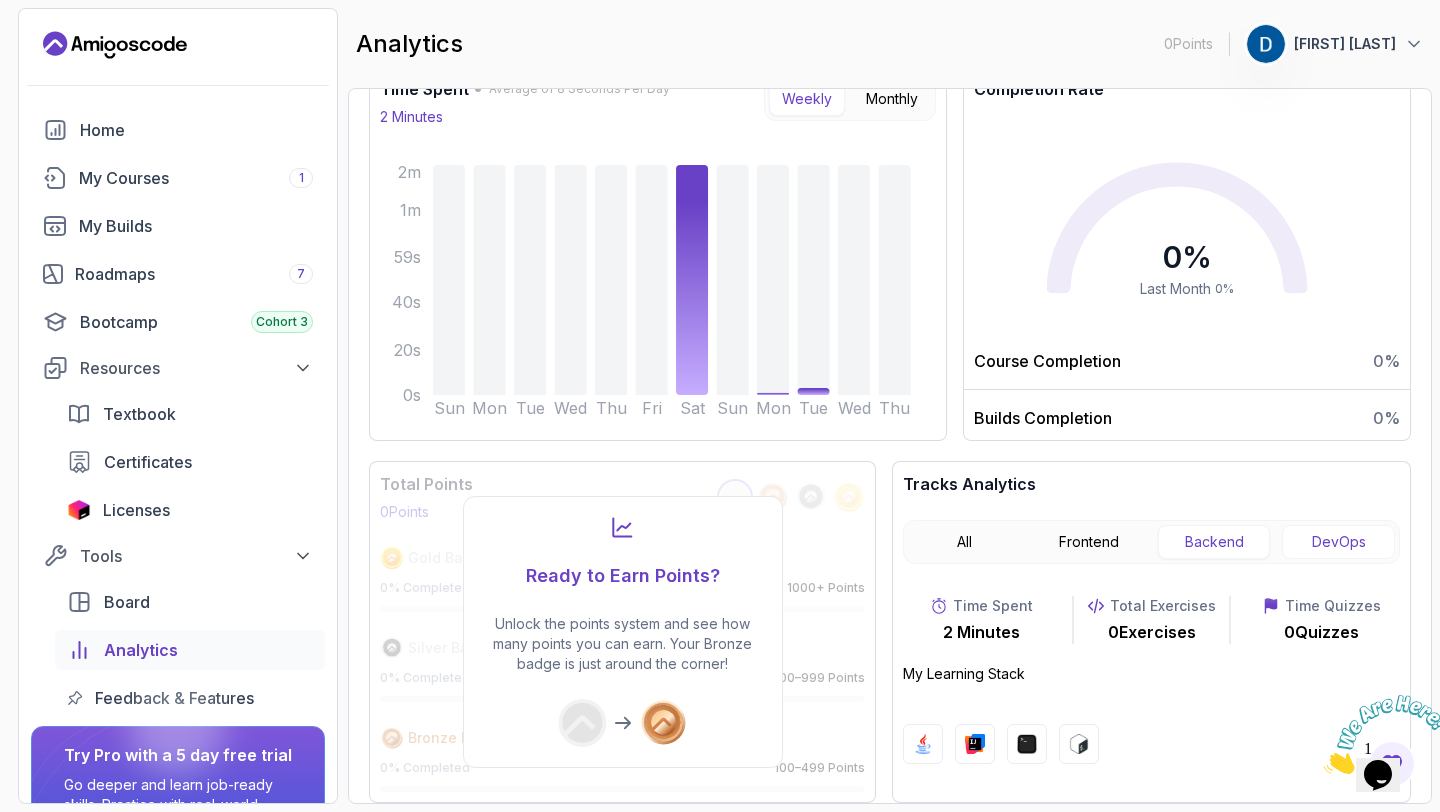 click on "DevOps" at bounding box center [1338, 542] 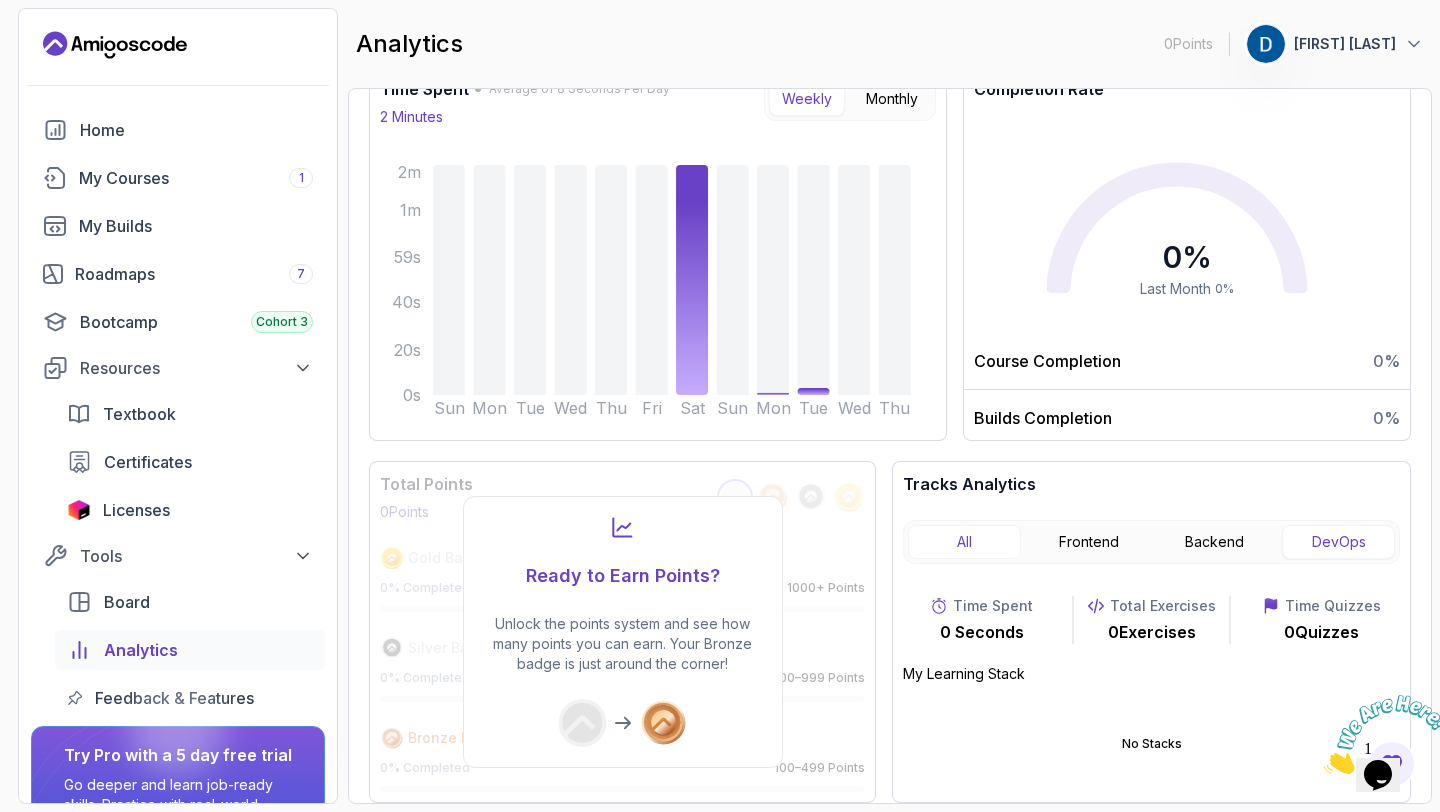 click on "All" at bounding box center [964, 542] 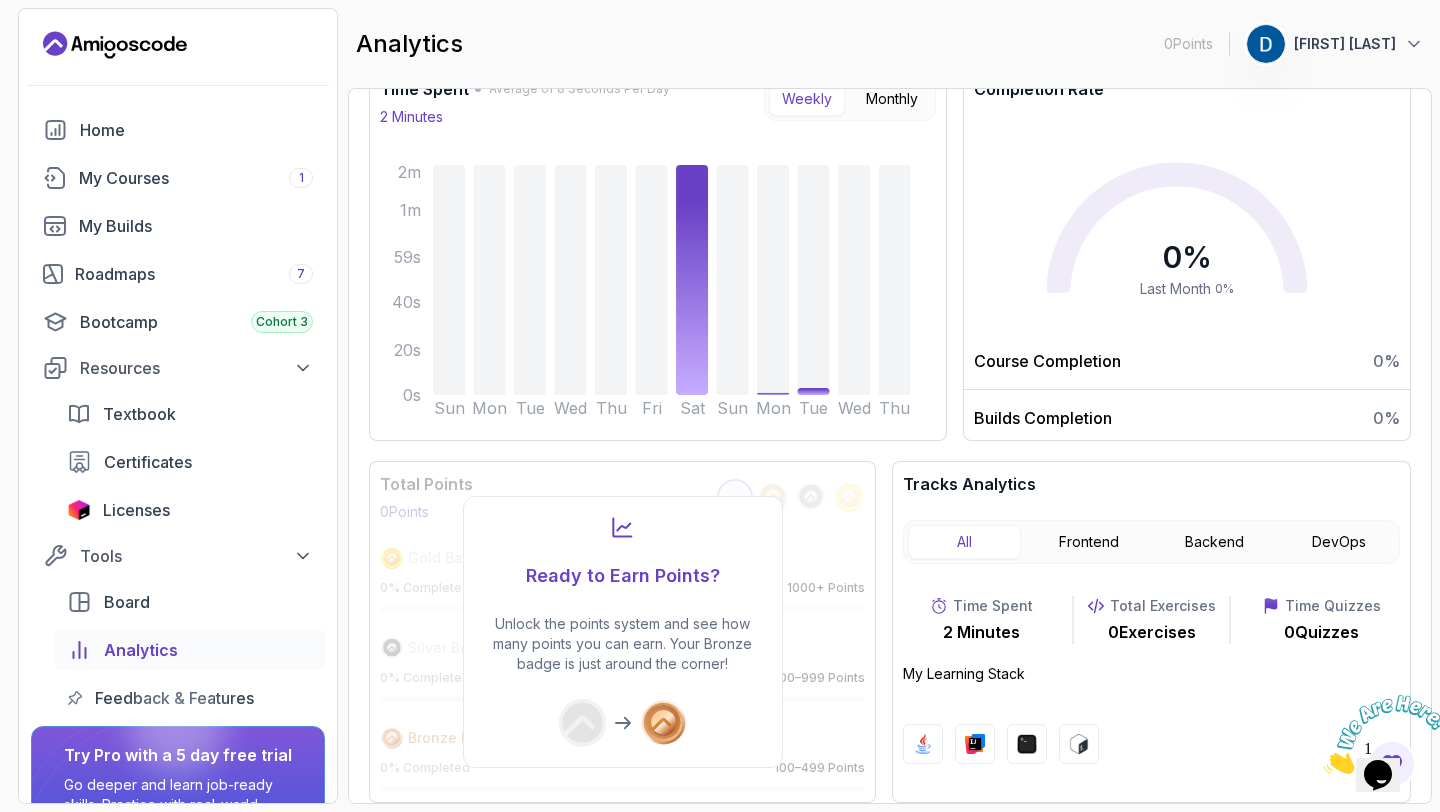 scroll, scrollTop: 0, scrollLeft: 0, axis: both 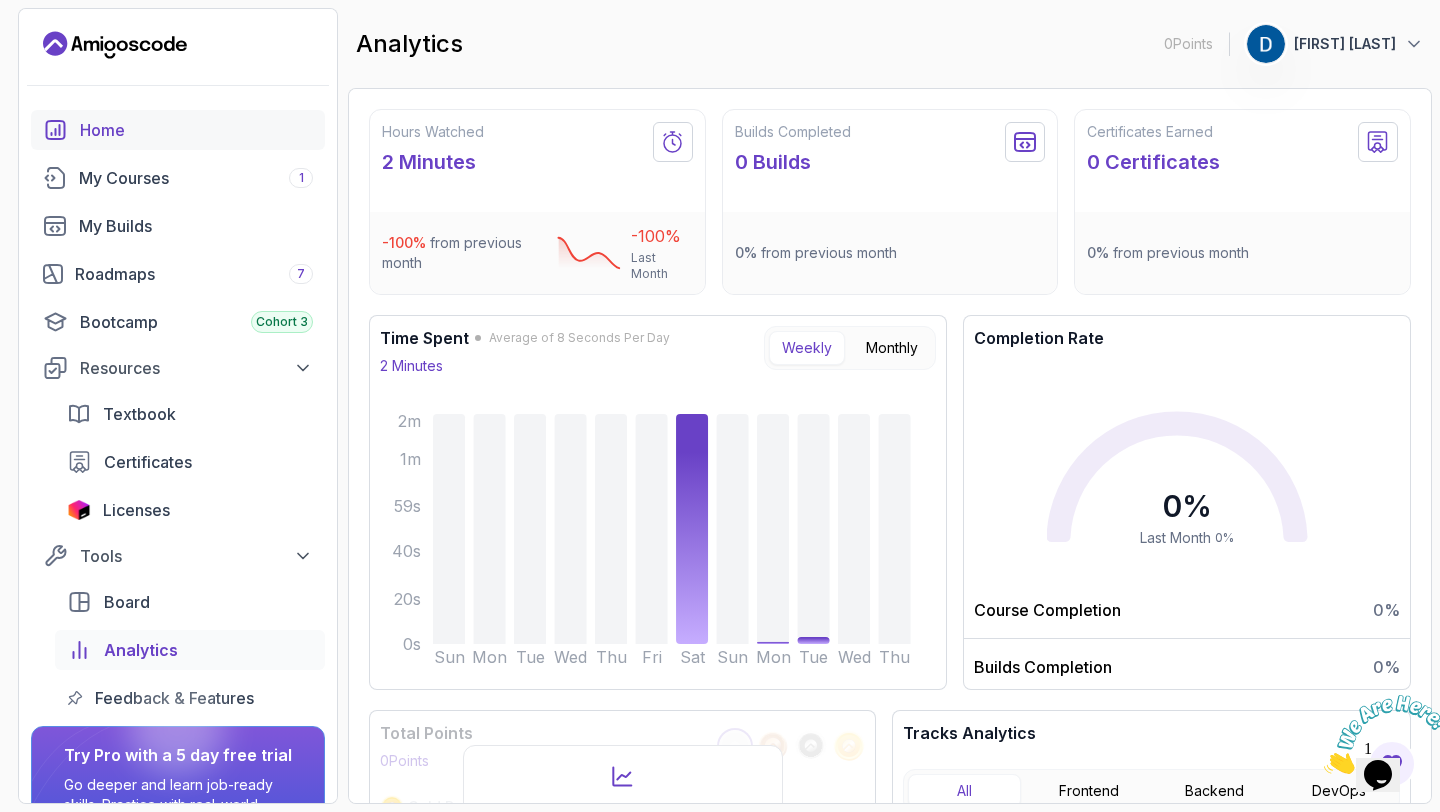 click on "Home" at bounding box center (178, 130) 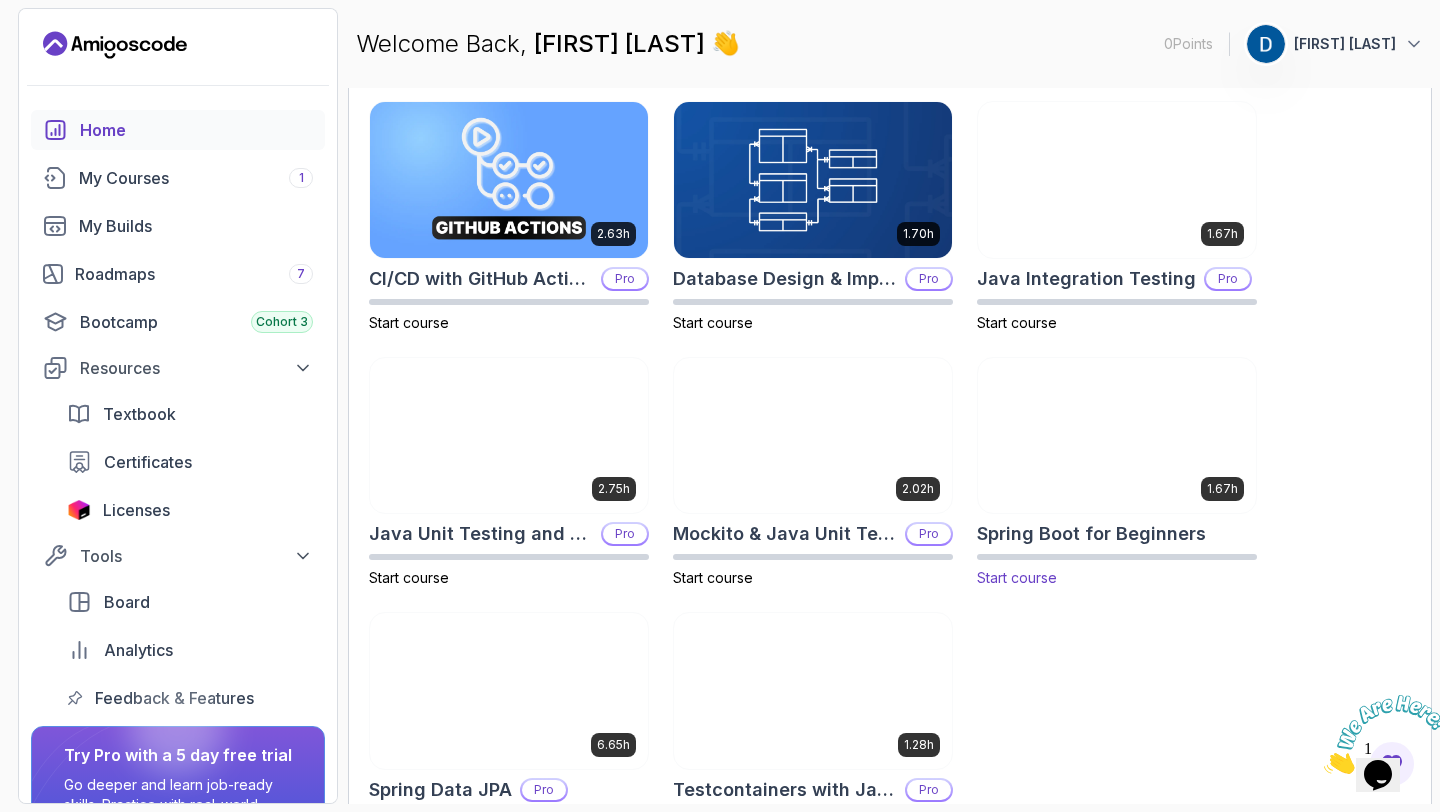 scroll, scrollTop: 686, scrollLeft: 0, axis: vertical 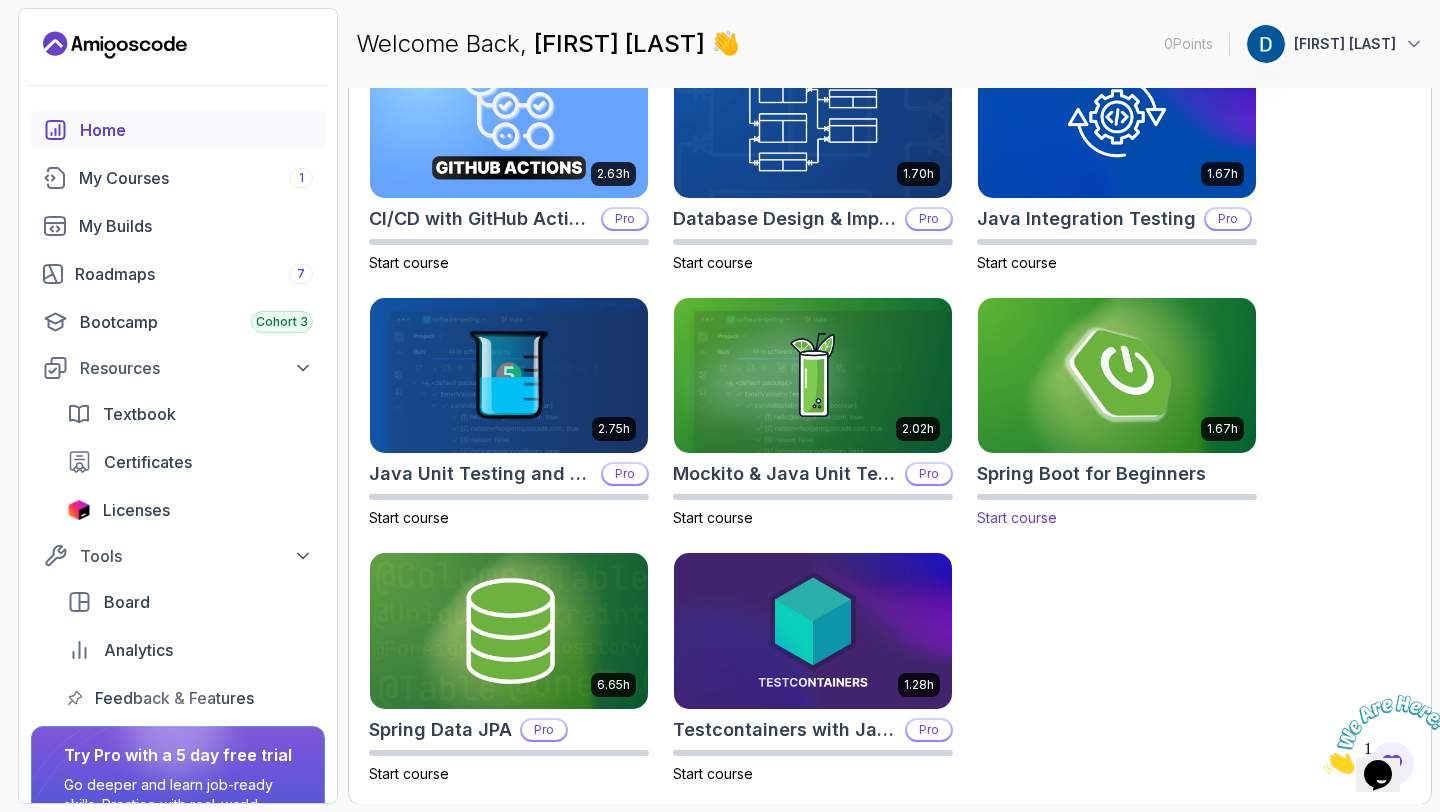 click on "Spring Boot for Beginners" at bounding box center (1091, 474) 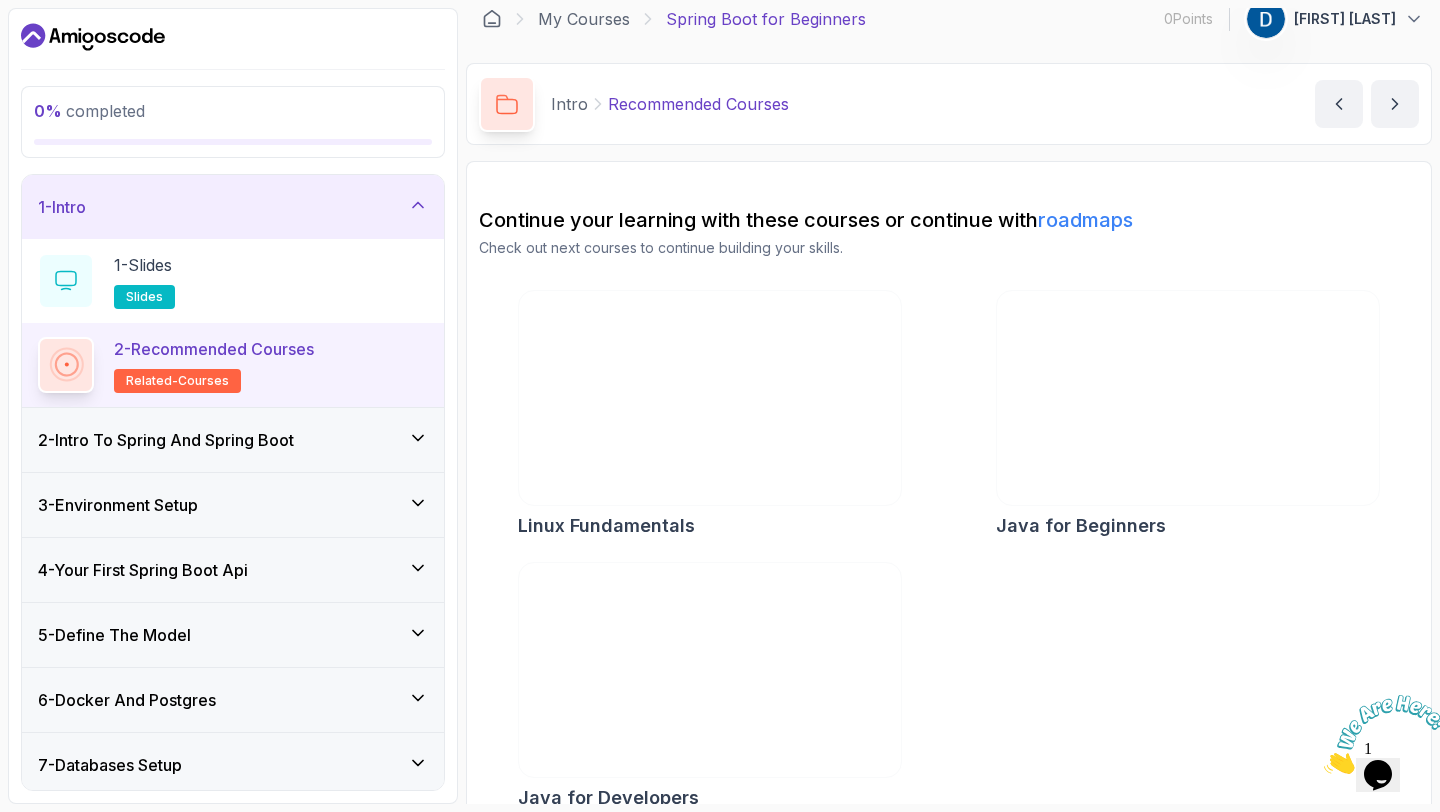 scroll, scrollTop: 44, scrollLeft: 0, axis: vertical 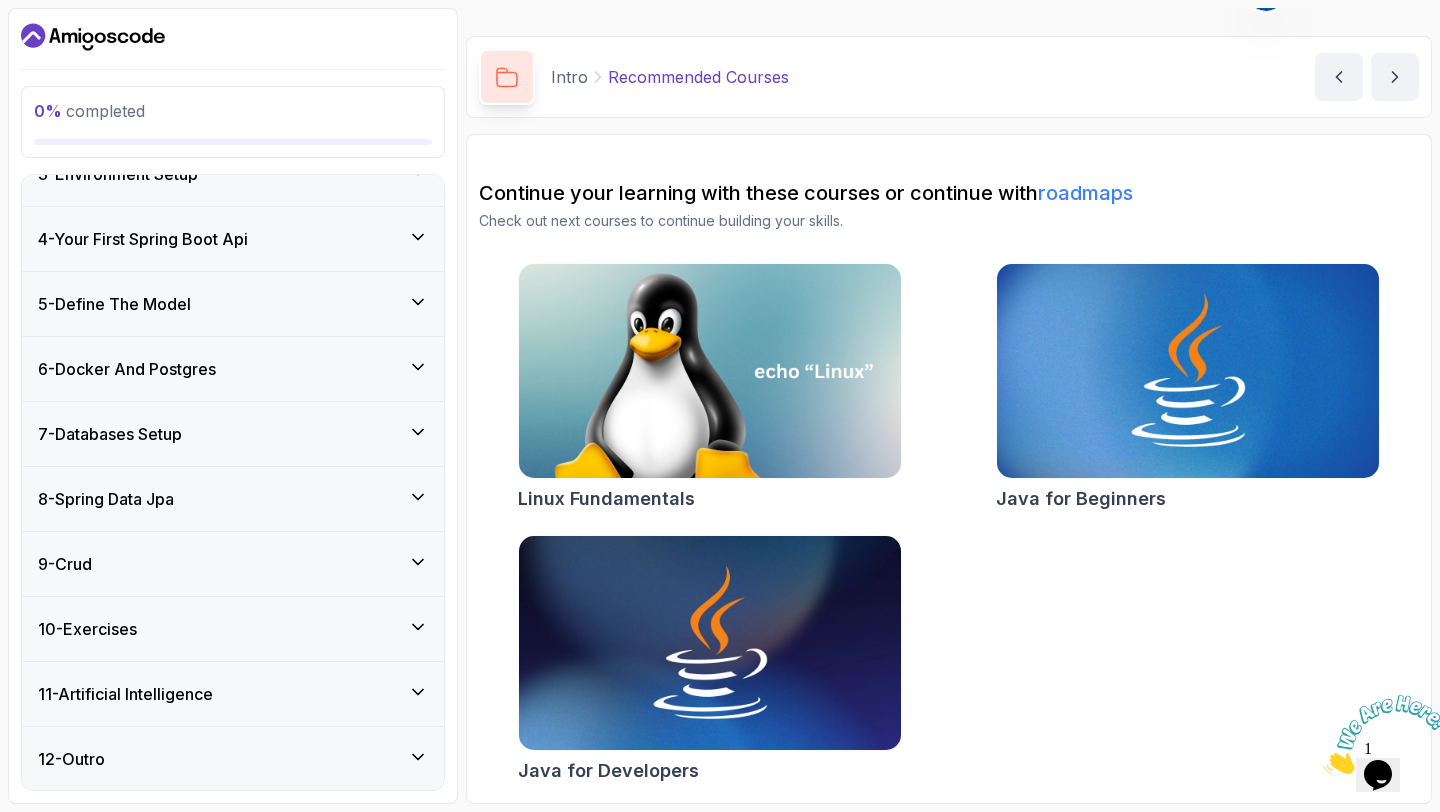 click 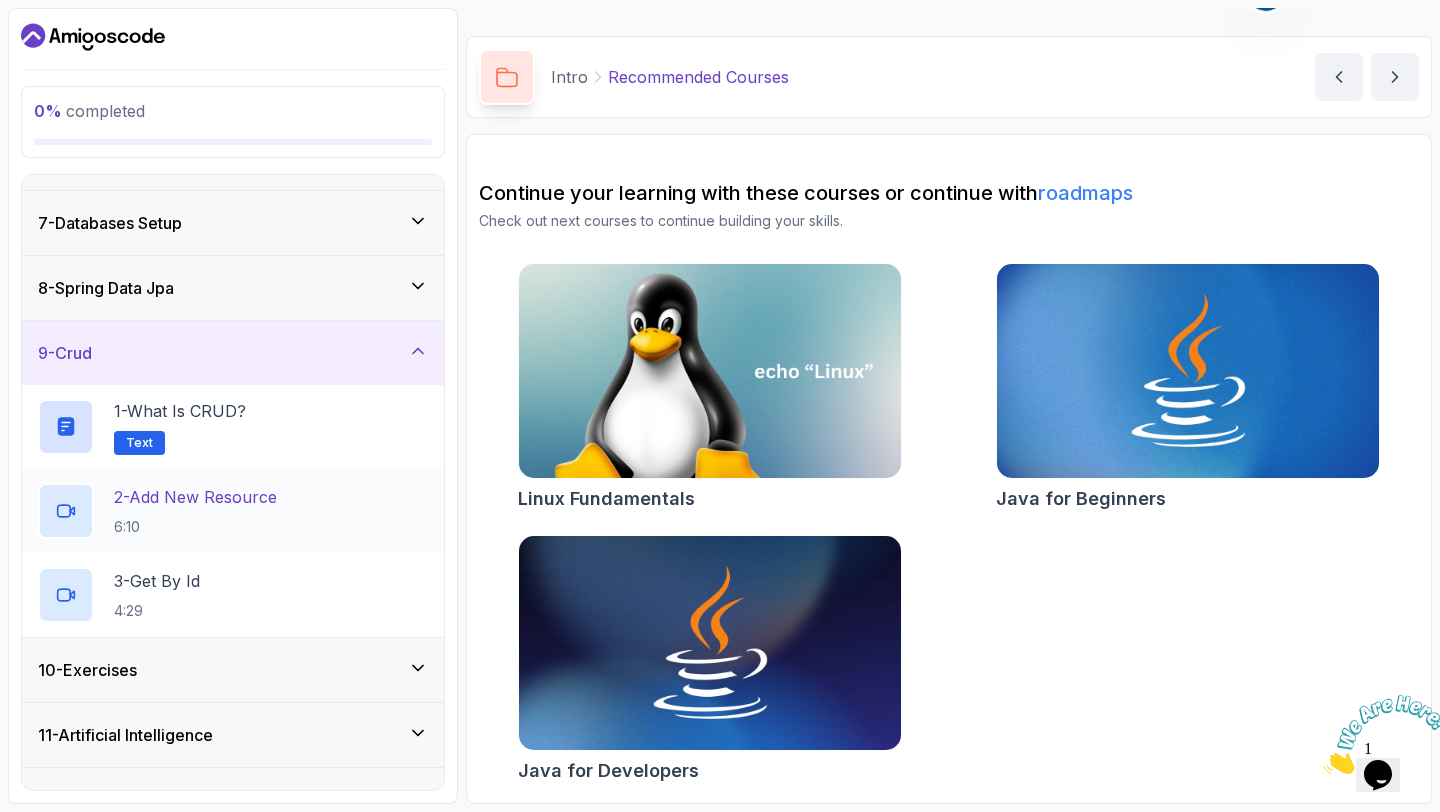 scroll, scrollTop: 415, scrollLeft: 0, axis: vertical 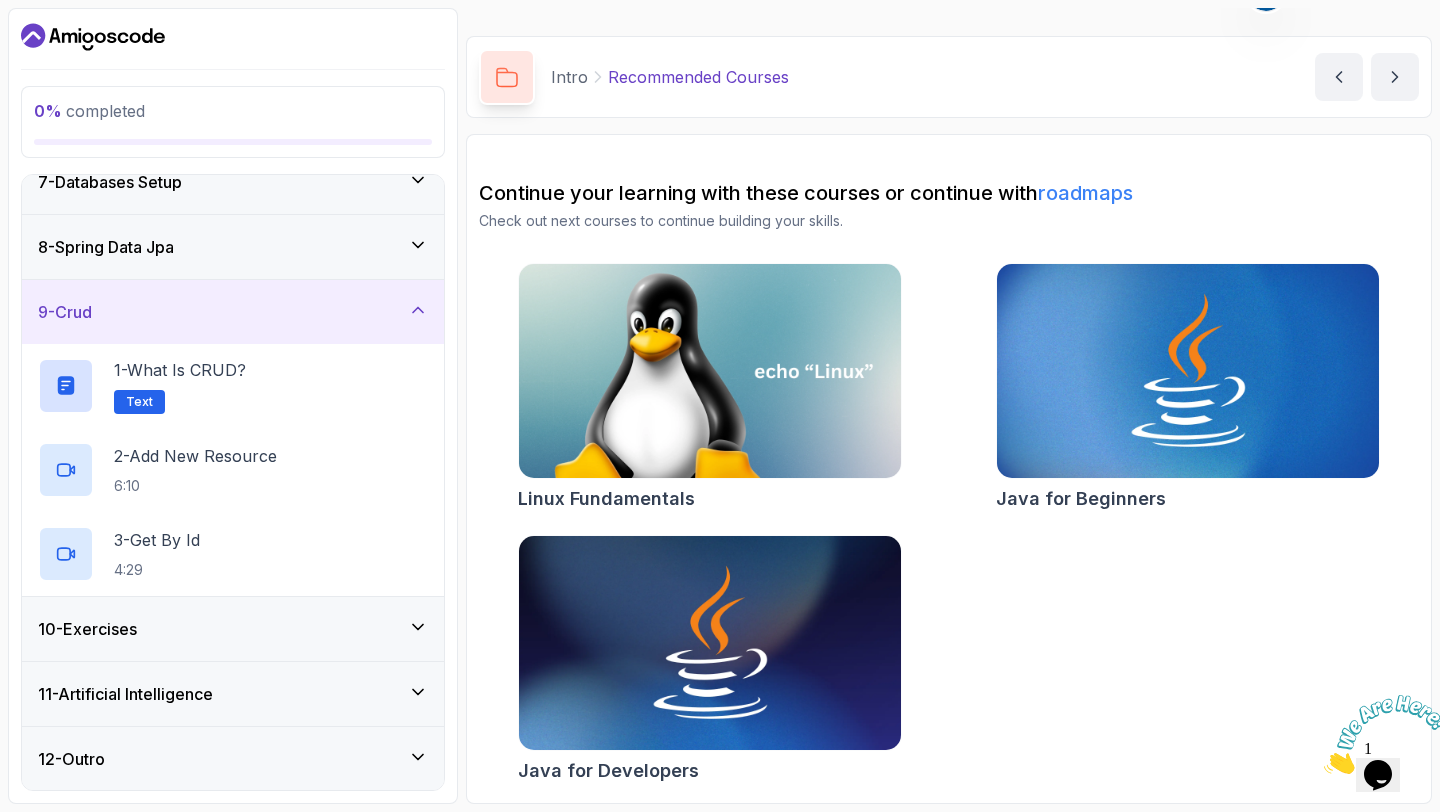 click 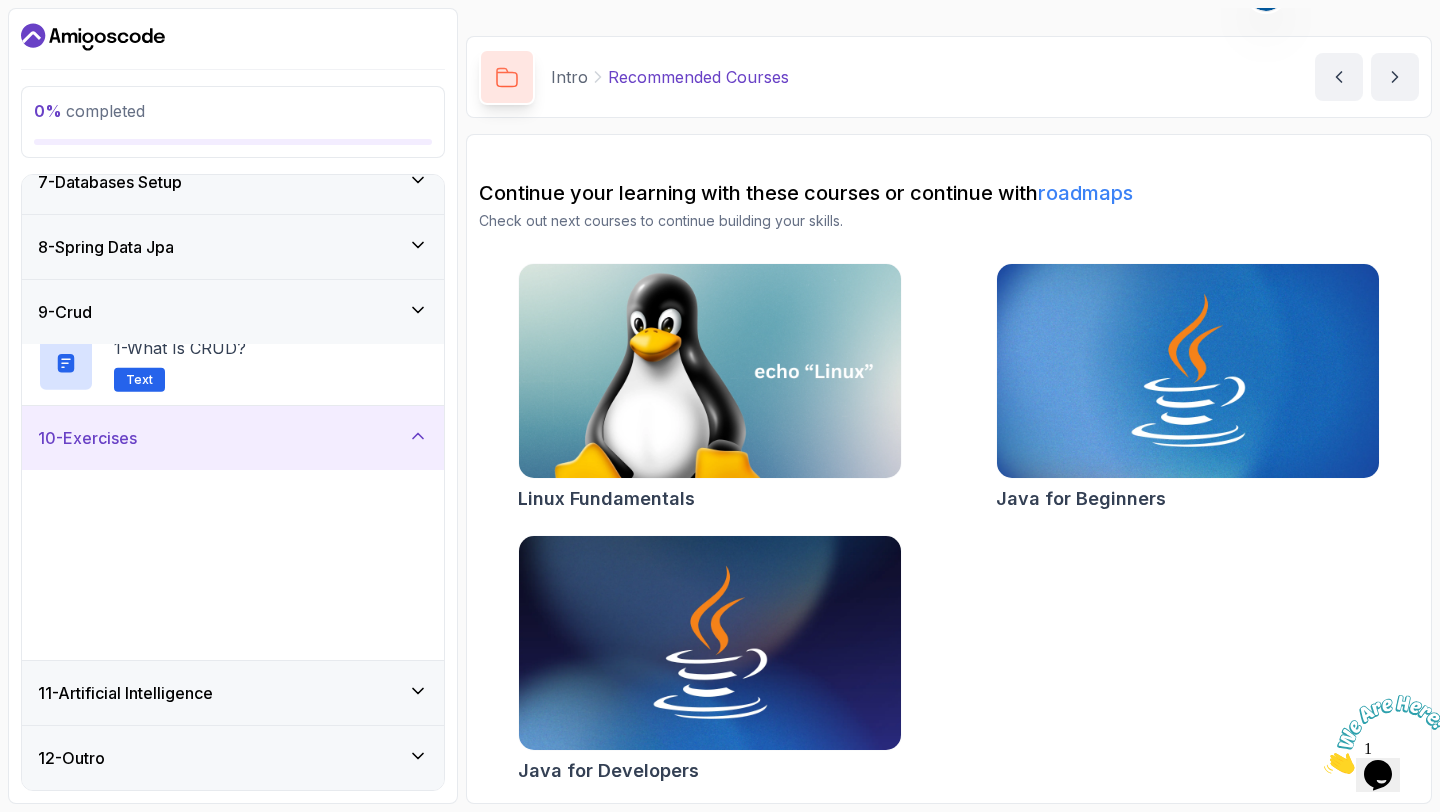 scroll, scrollTop: 415, scrollLeft: 0, axis: vertical 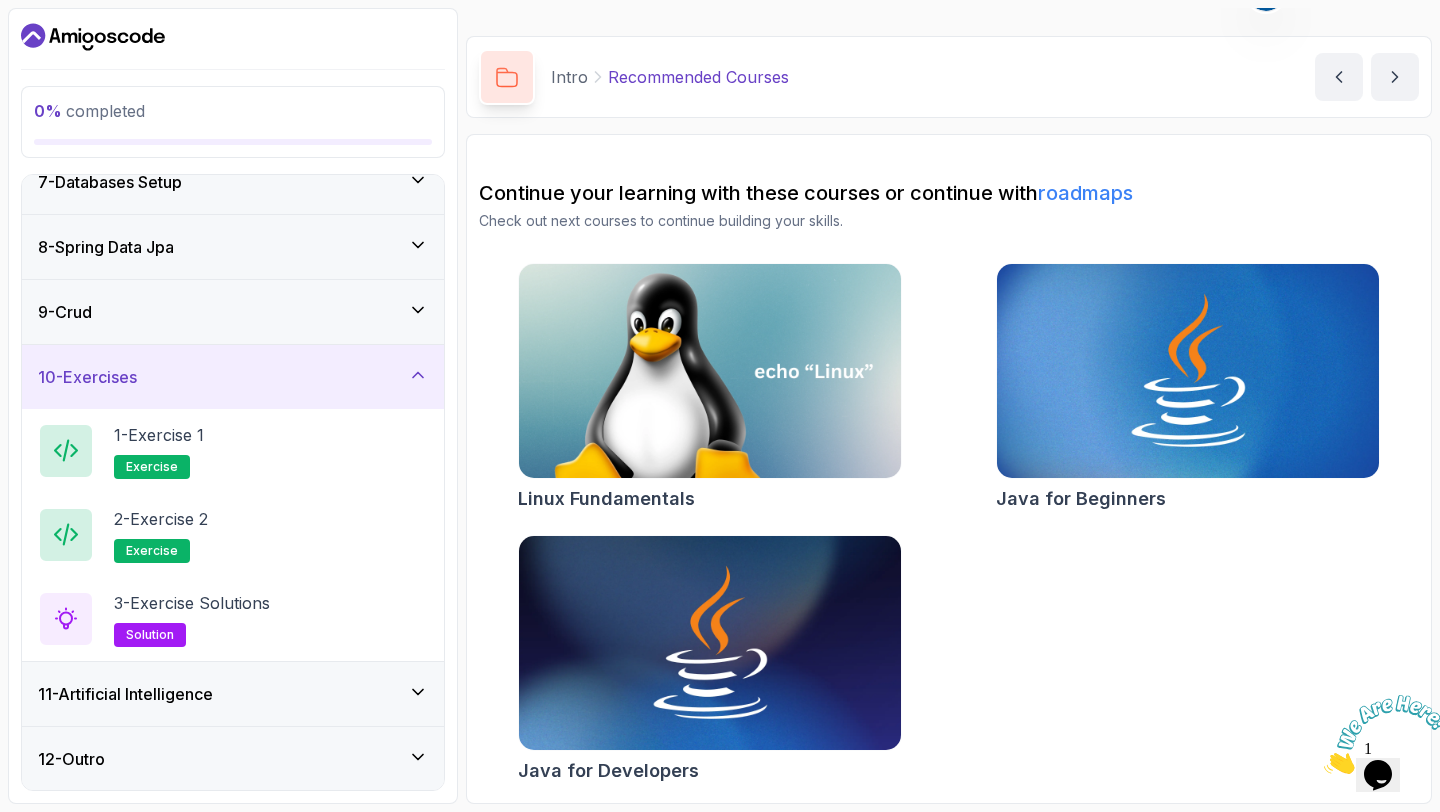 click on "11  -  Artificial Intelligence" at bounding box center (233, 694) 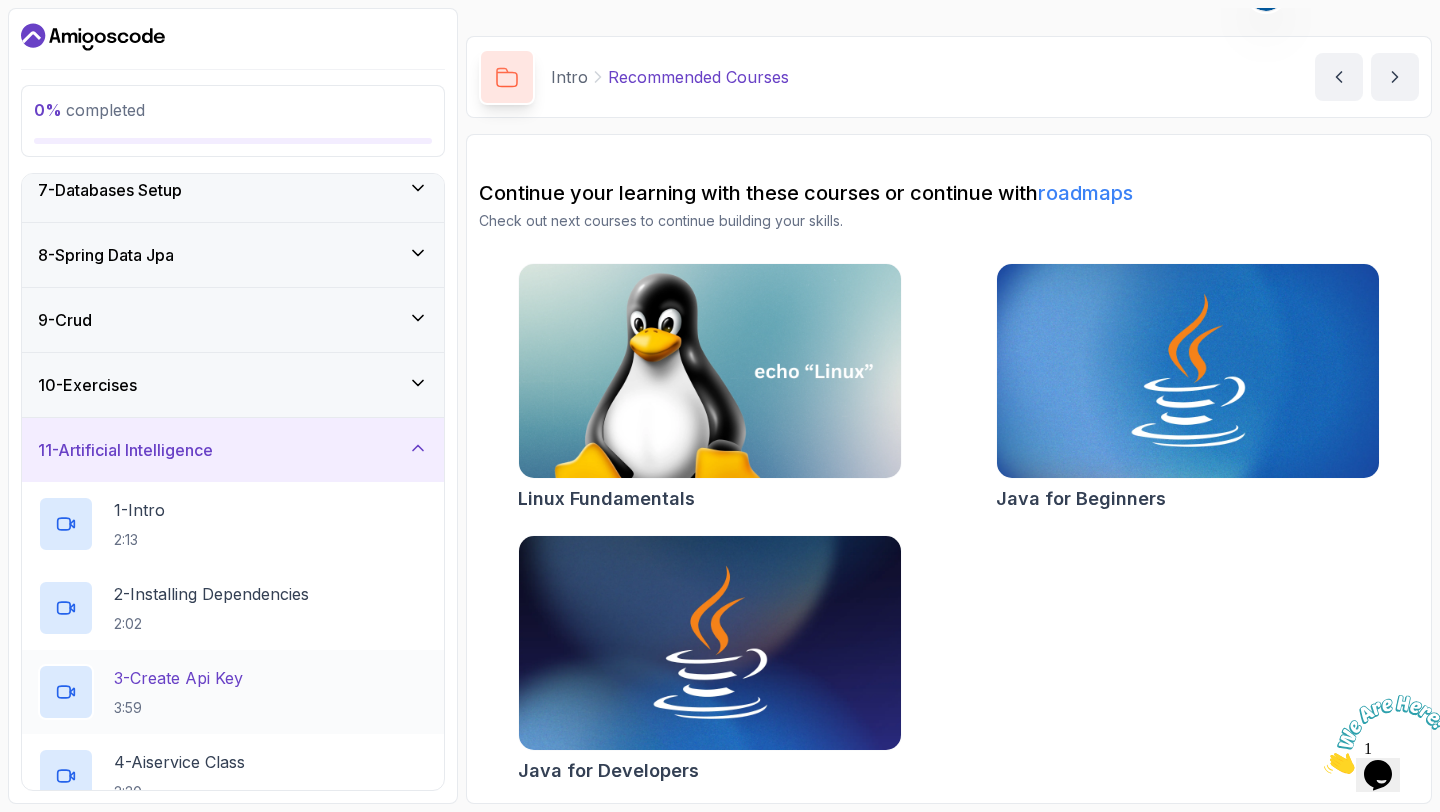 scroll, scrollTop: 396, scrollLeft: 0, axis: vertical 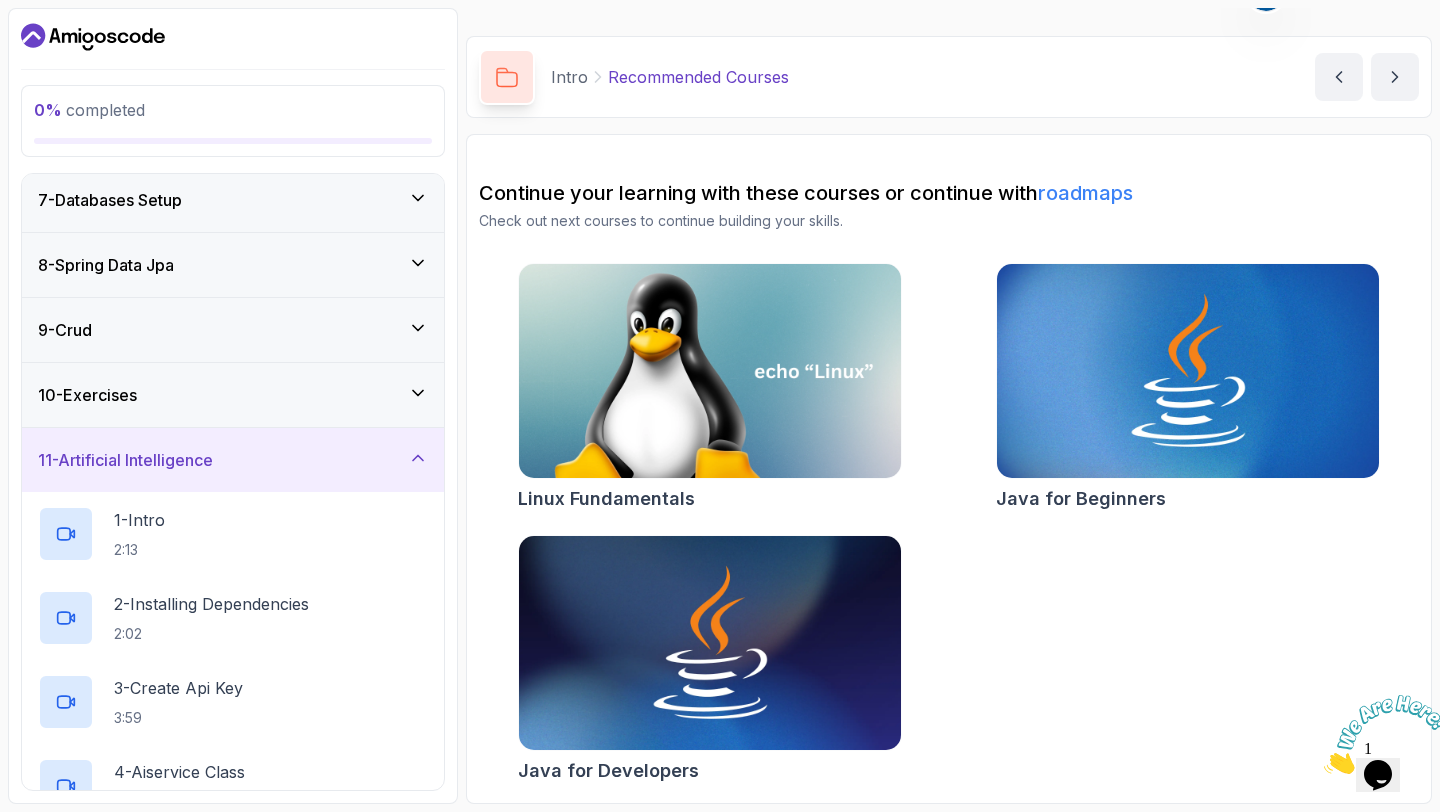 click on "11  -  Artificial Intelligence" at bounding box center (233, 460) 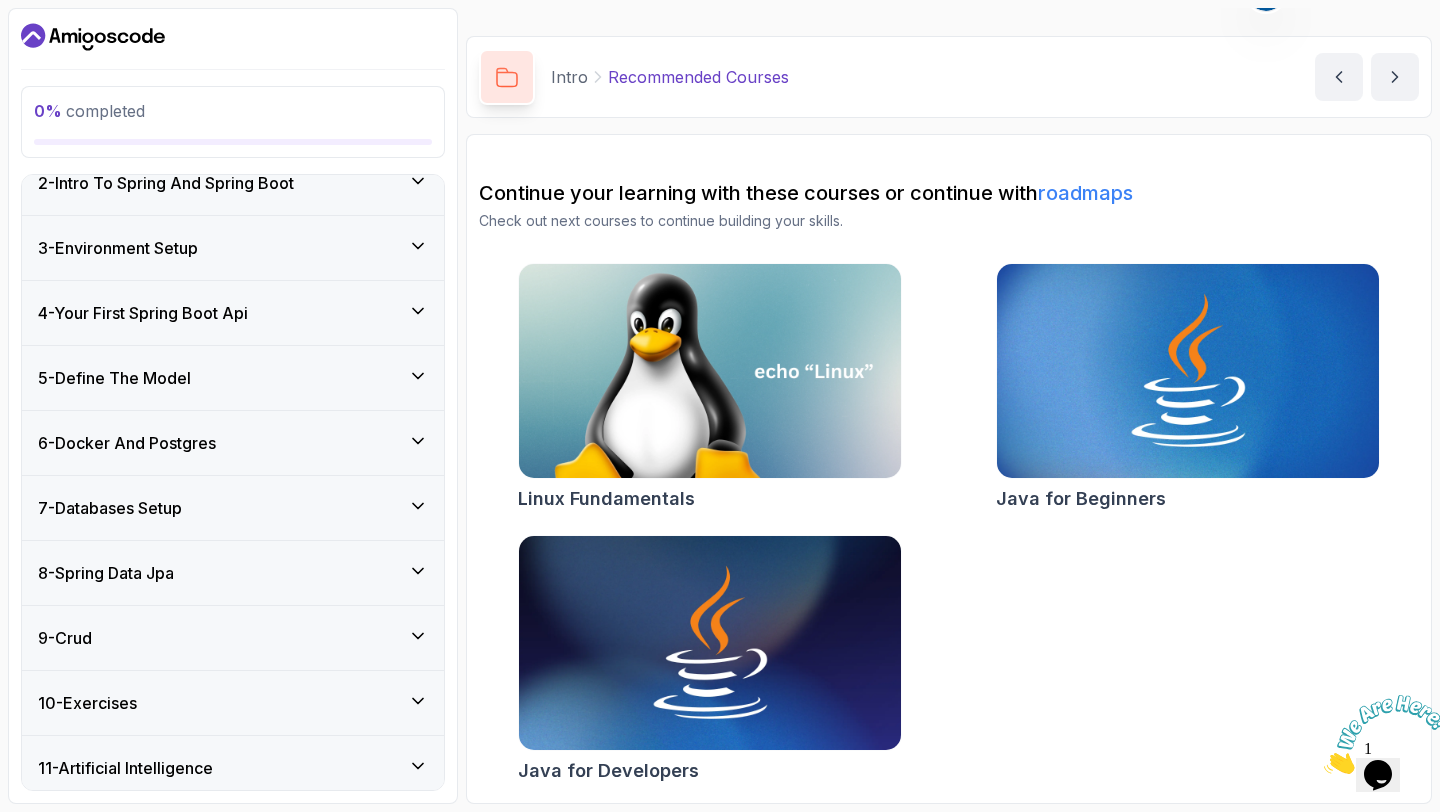 scroll, scrollTop: 0, scrollLeft: 0, axis: both 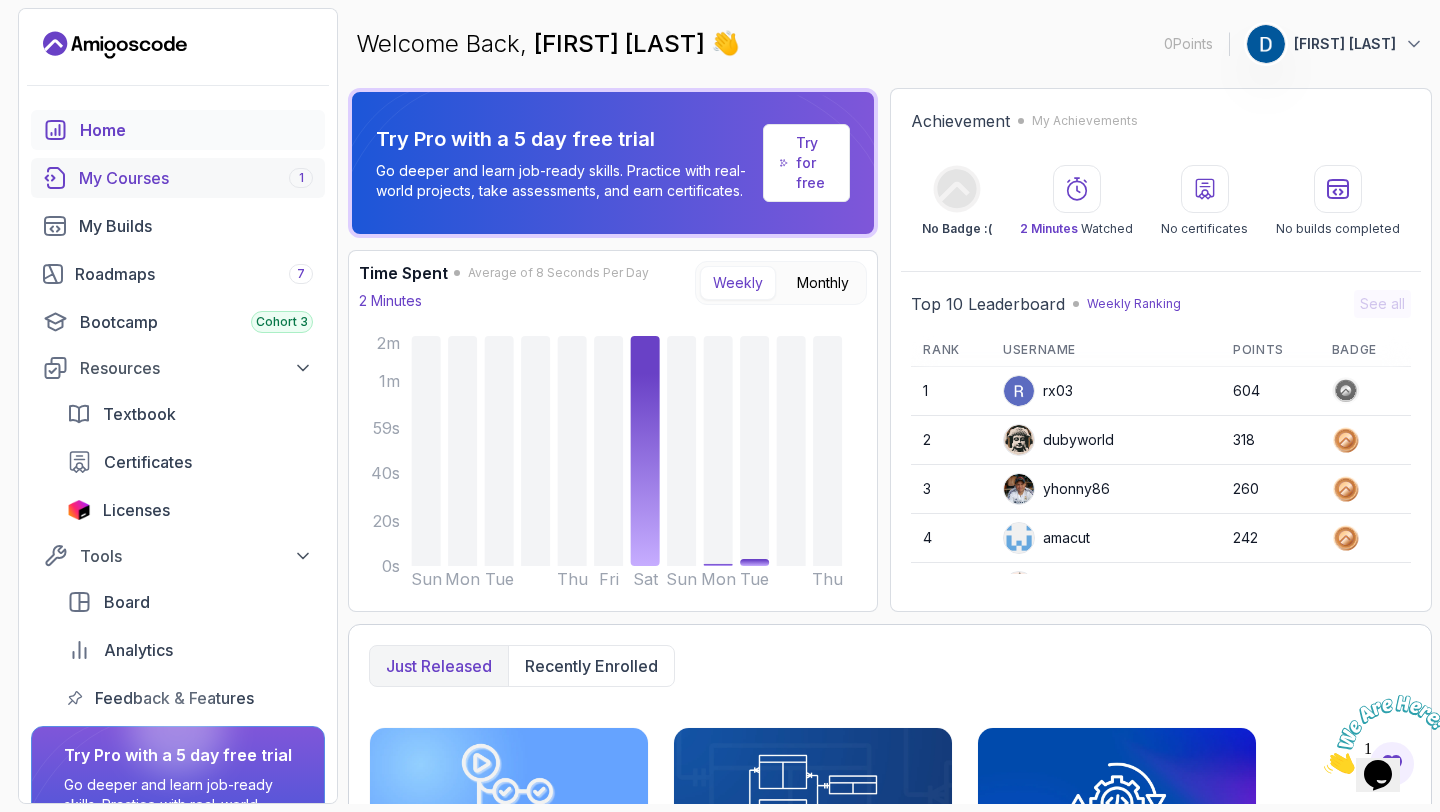 click on "My Courses 1" at bounding box center (178, 178) 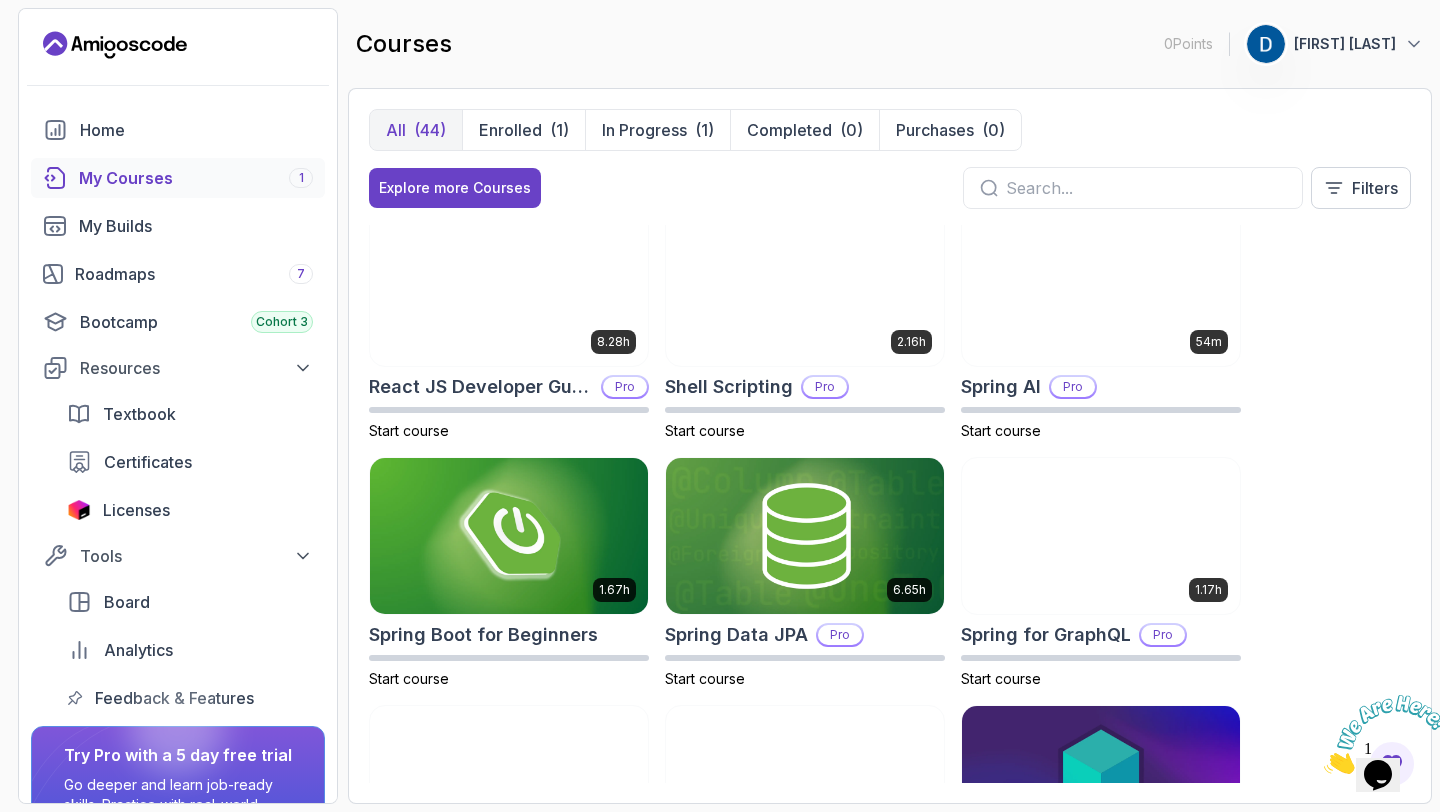 scroll, scrollTop: 2742, scrollLeft: 0, axis: vertical 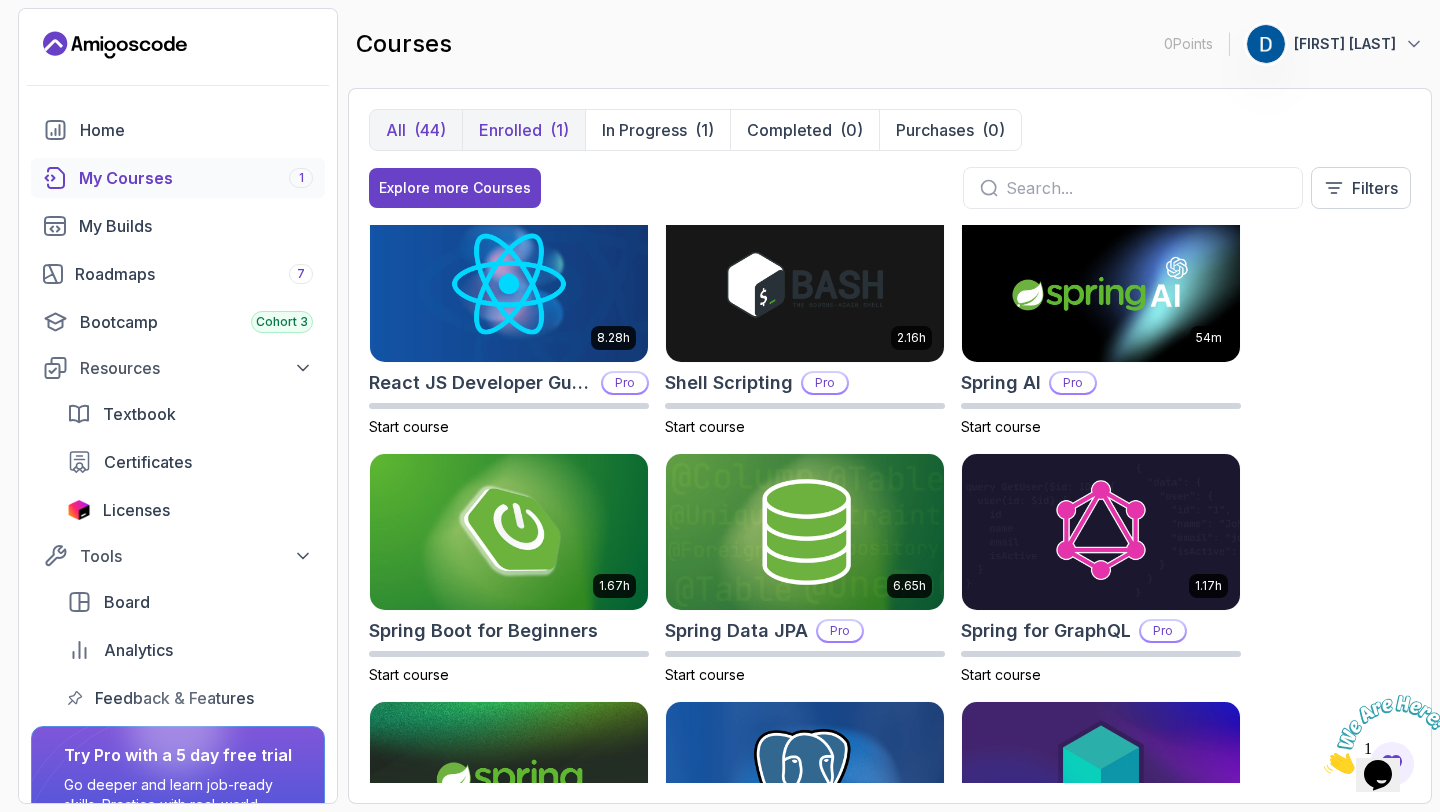 click on "(1)" at bounding box center [559, 130] 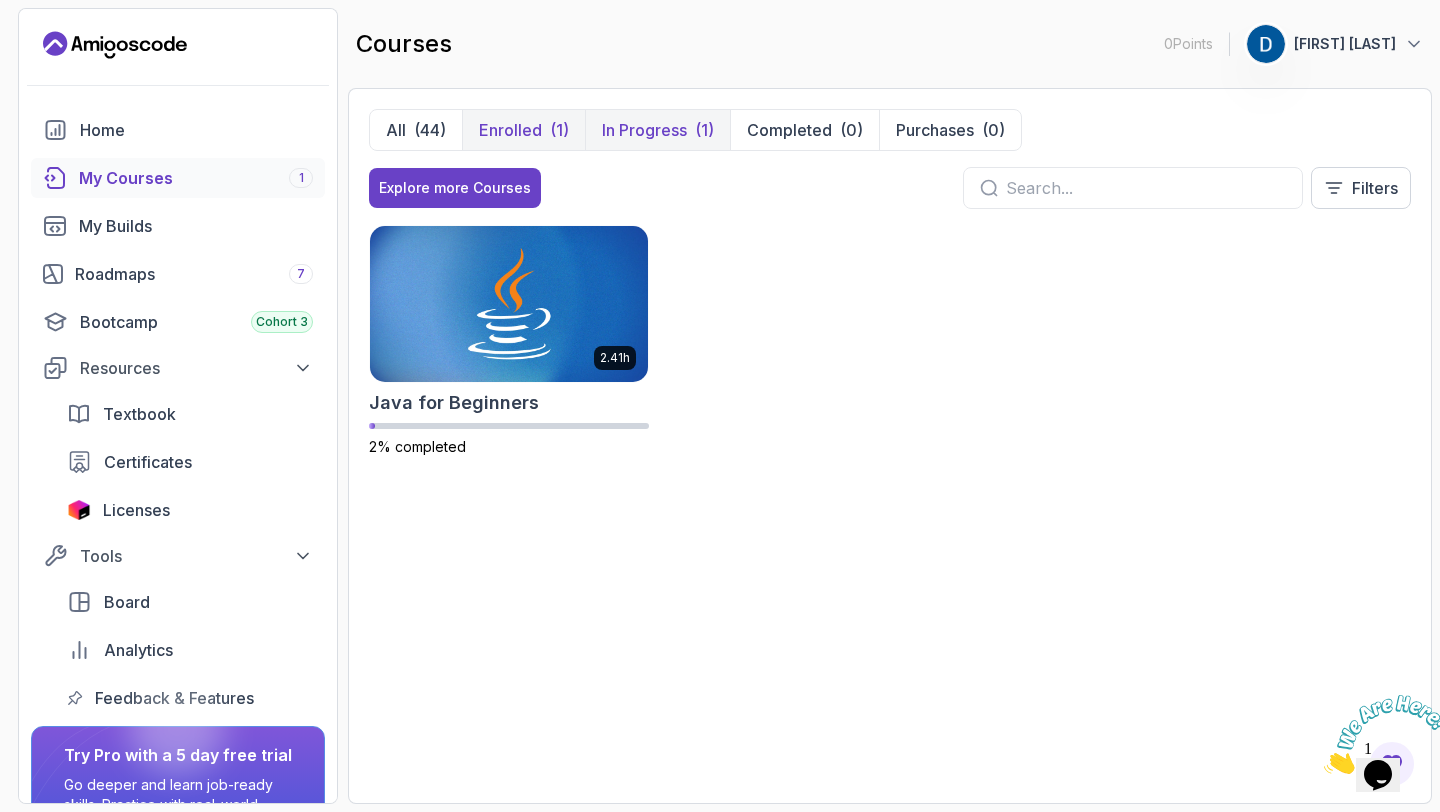 click on "In Progress" at bounding box center [644, 130] 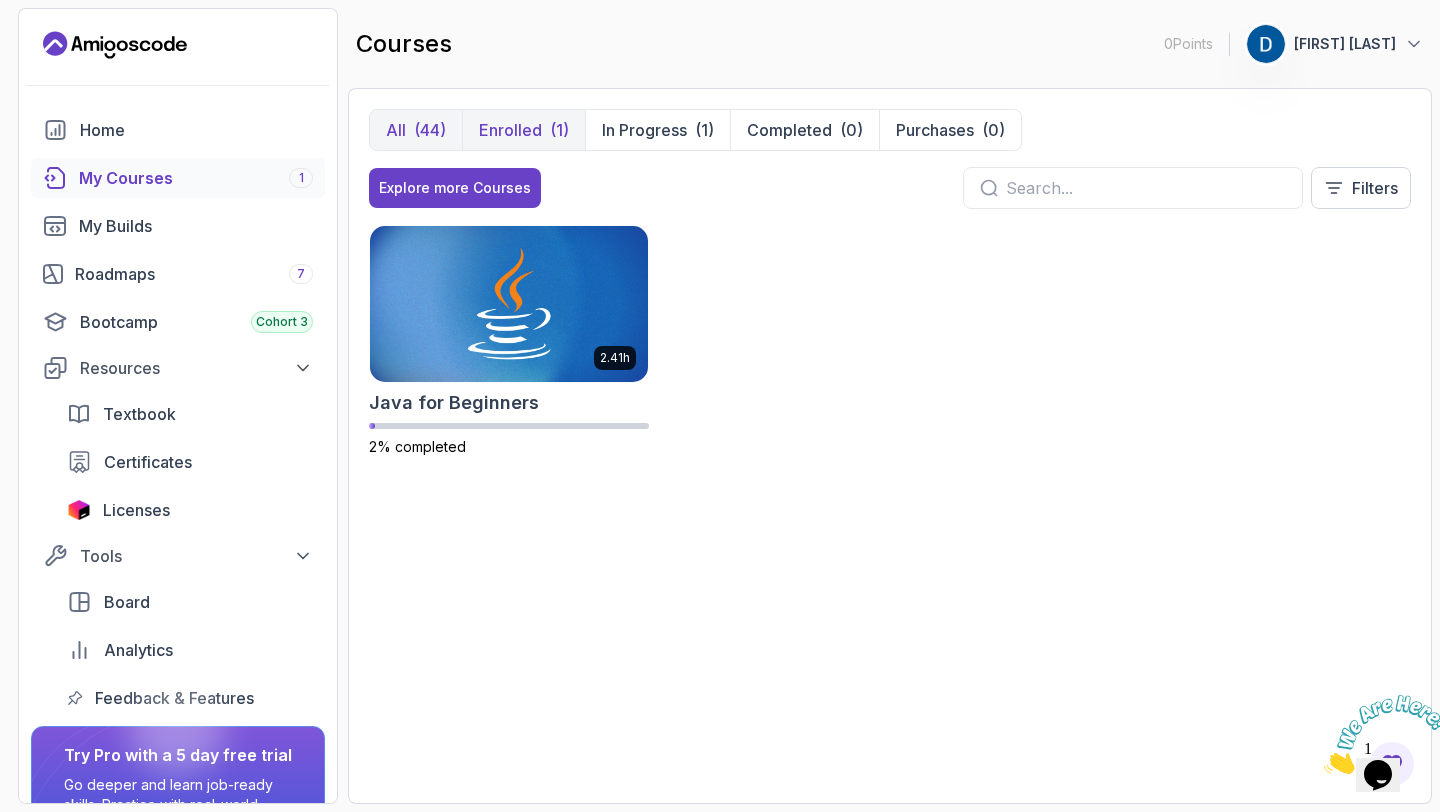 click on "All (44)" at bounding box center (416, 130) 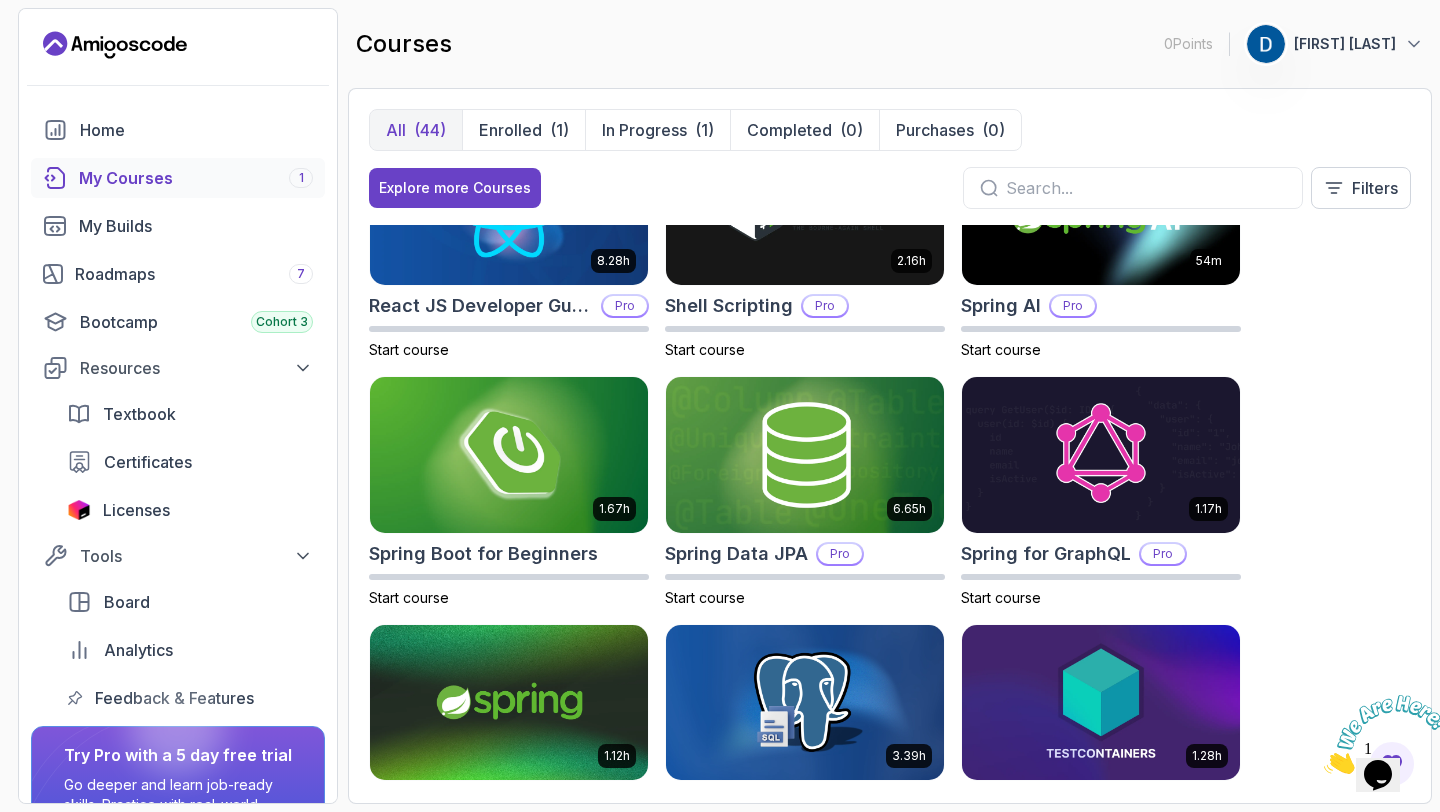 scroll, scrollTop: 3162, scrollLeft: 0, axis: vertical 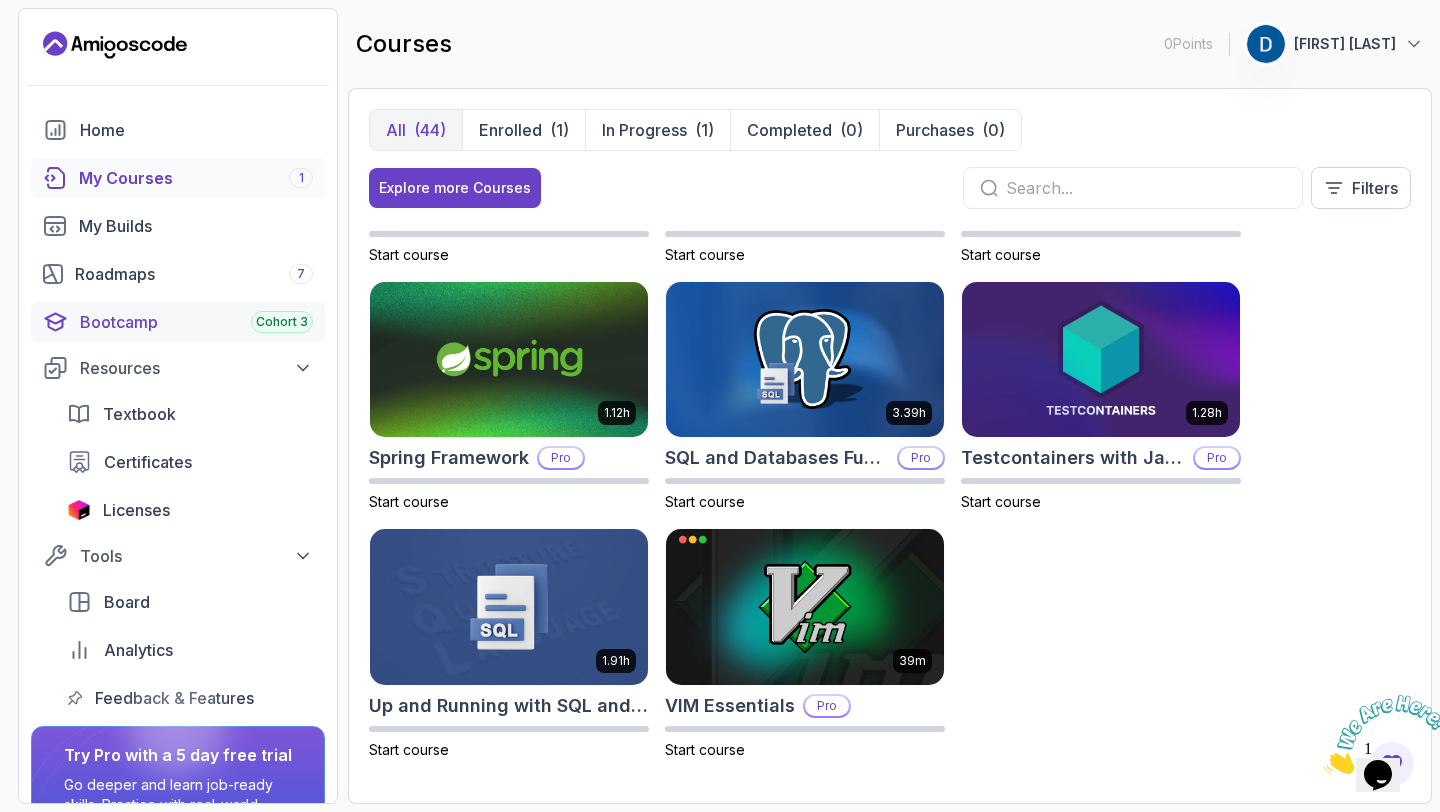 click on "Cohort 3" at bounding box center [282, 322] 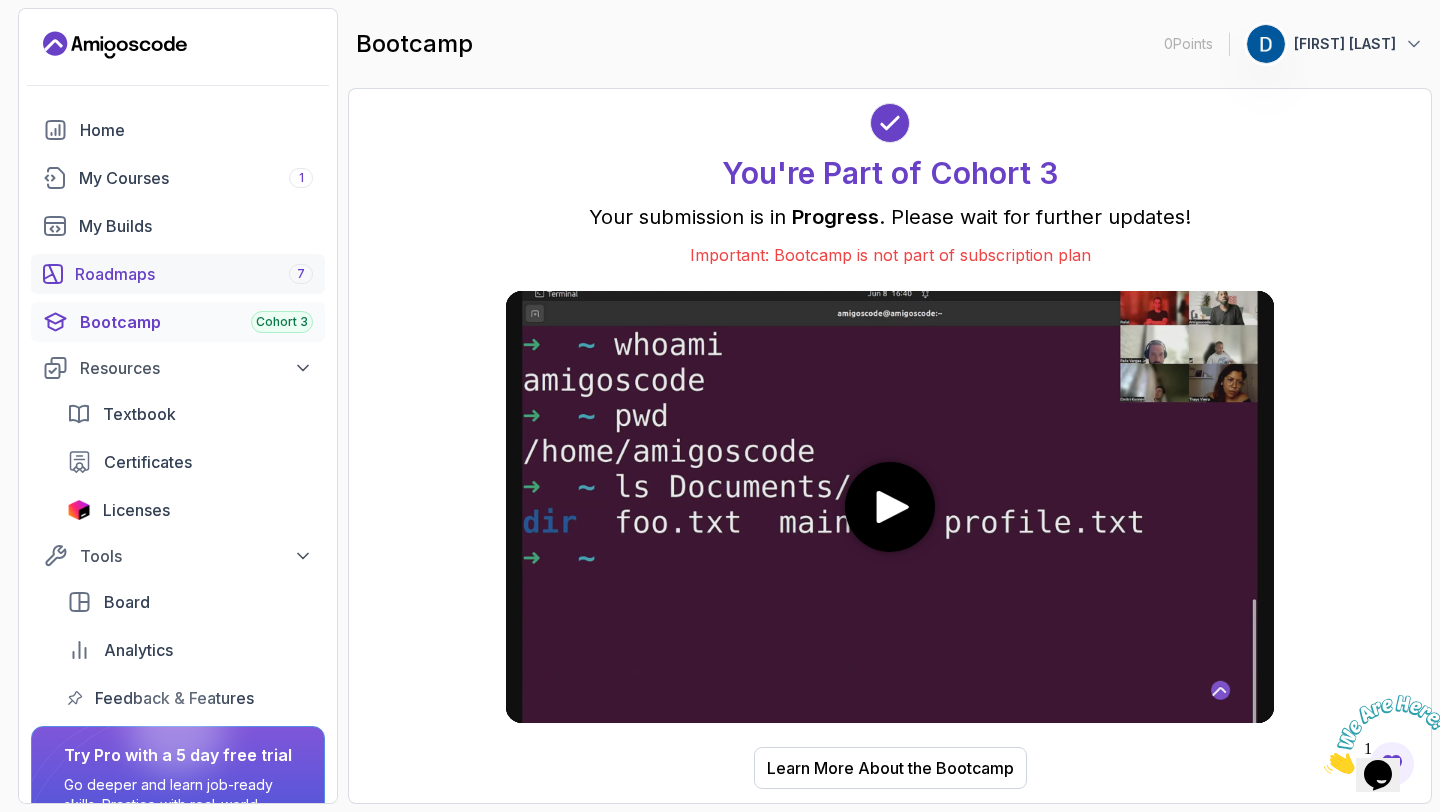 click on "Roadmaps 7" at bounding box center [194, 274] 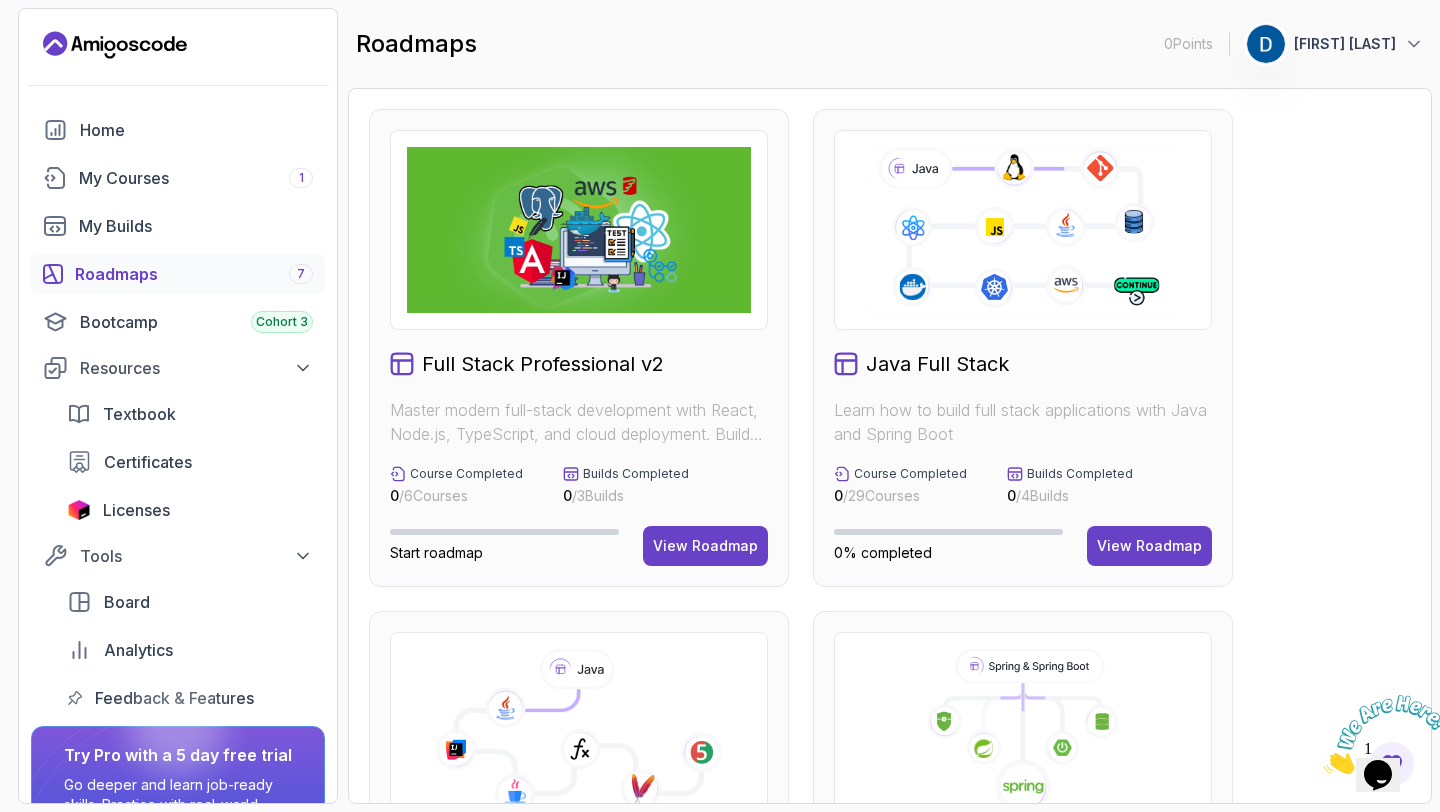 scroll, scrollTop: 106, scrollLeft: 0, axis: vertical 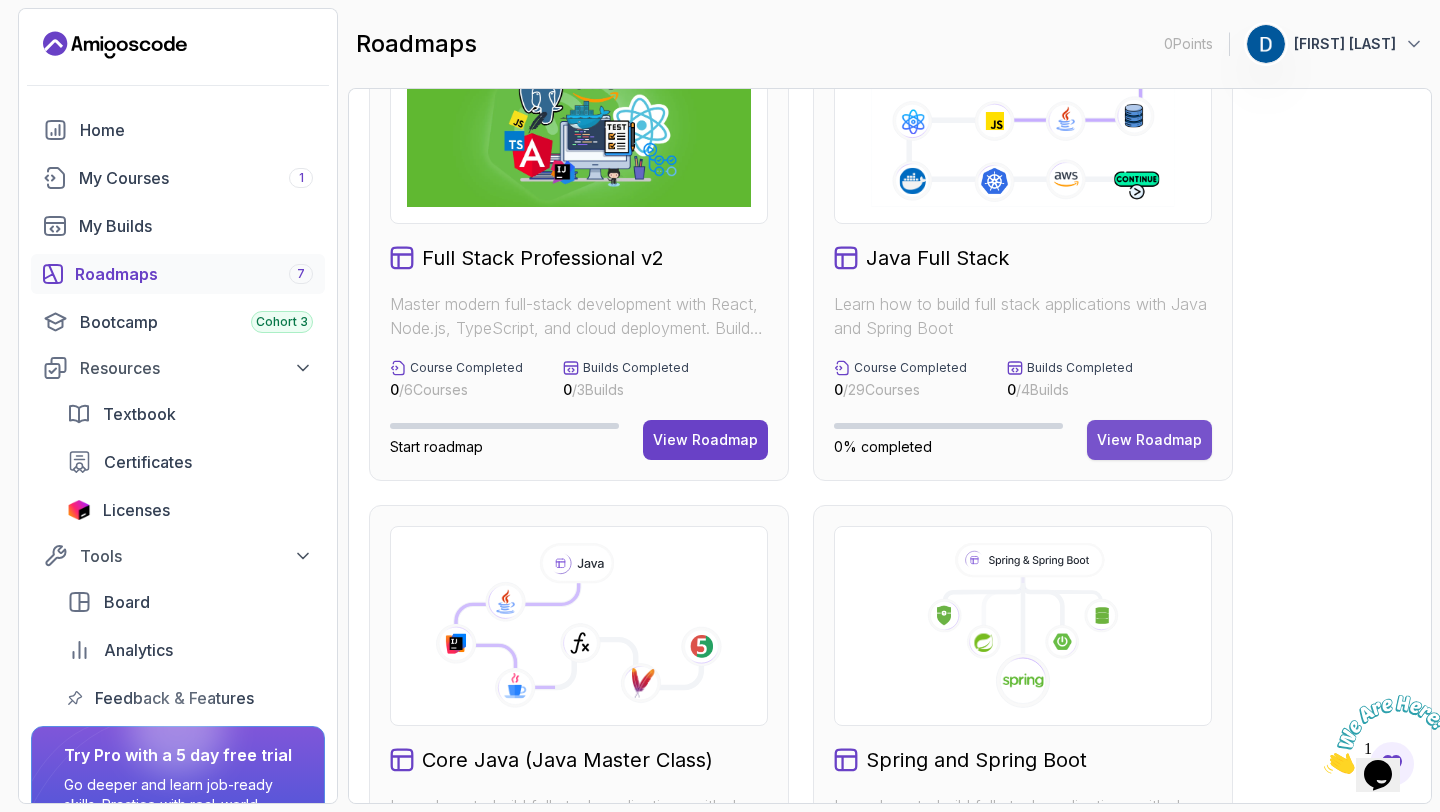 click on "View Roadmap" at bounding box center (1149, 440) 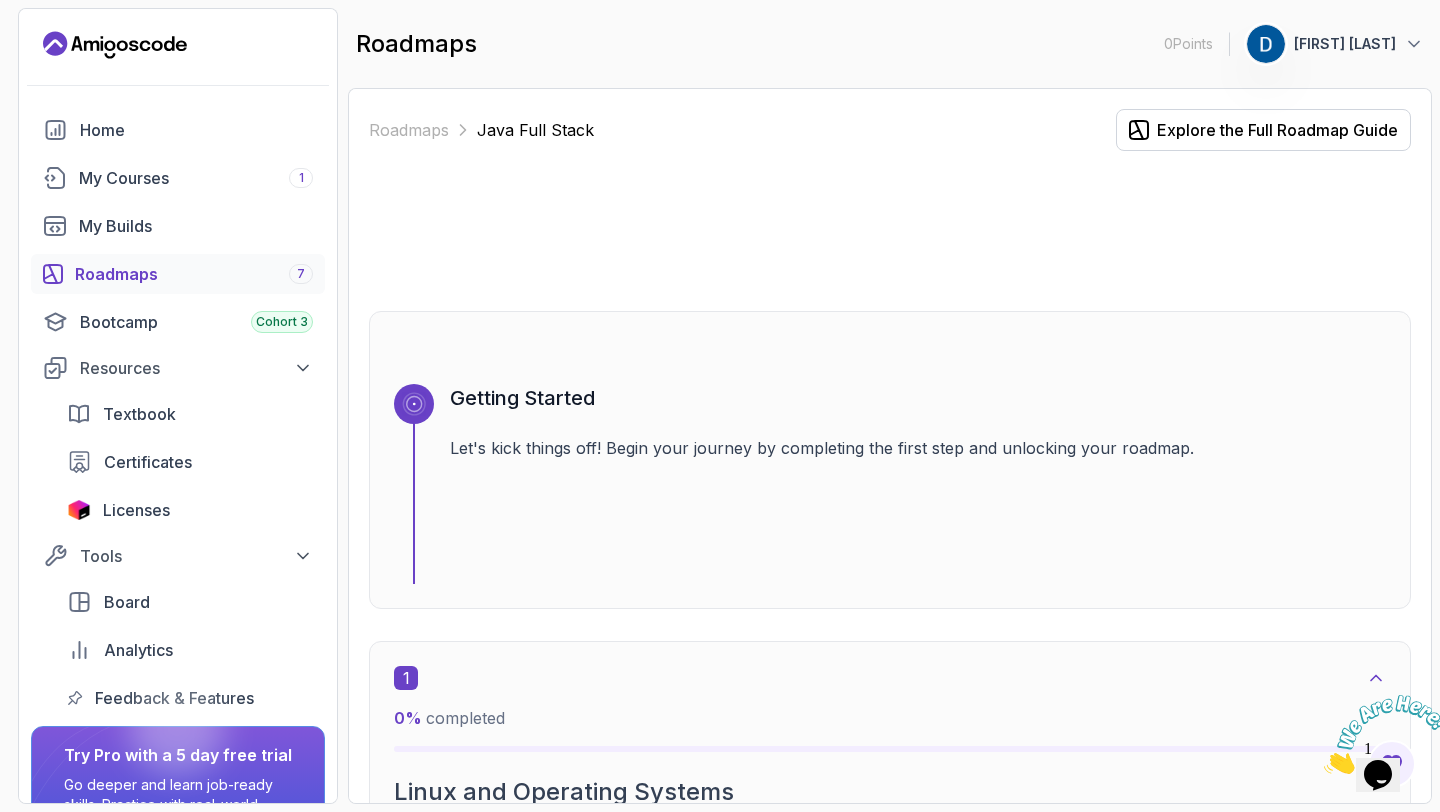 scroll, scrollTop: 61, scrollLeft: 0, axis: vertical 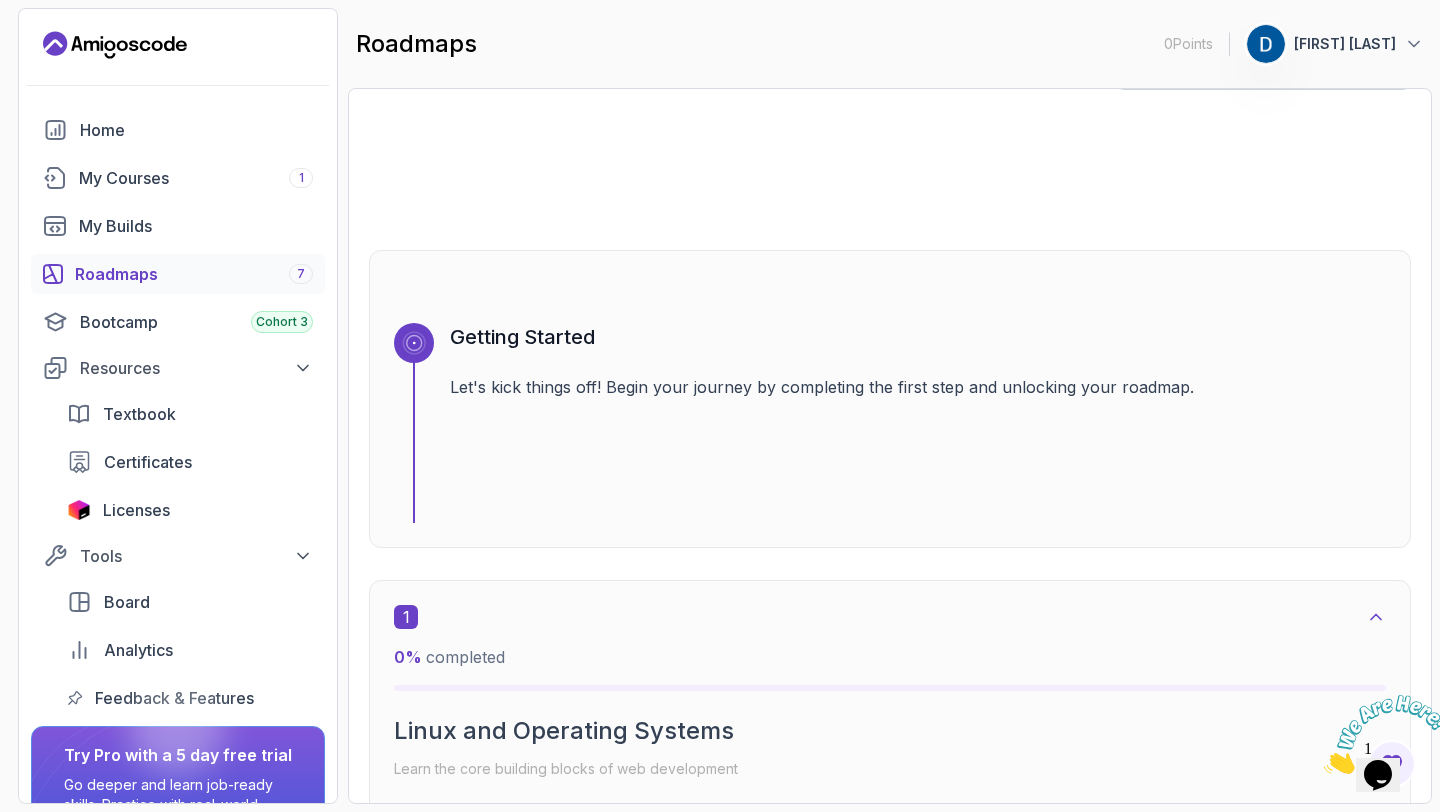 click on "Getting Started Let's kick things off! Begin your journey by completing the first step and unlocking your roadmap." at bounding box center (918, 423) 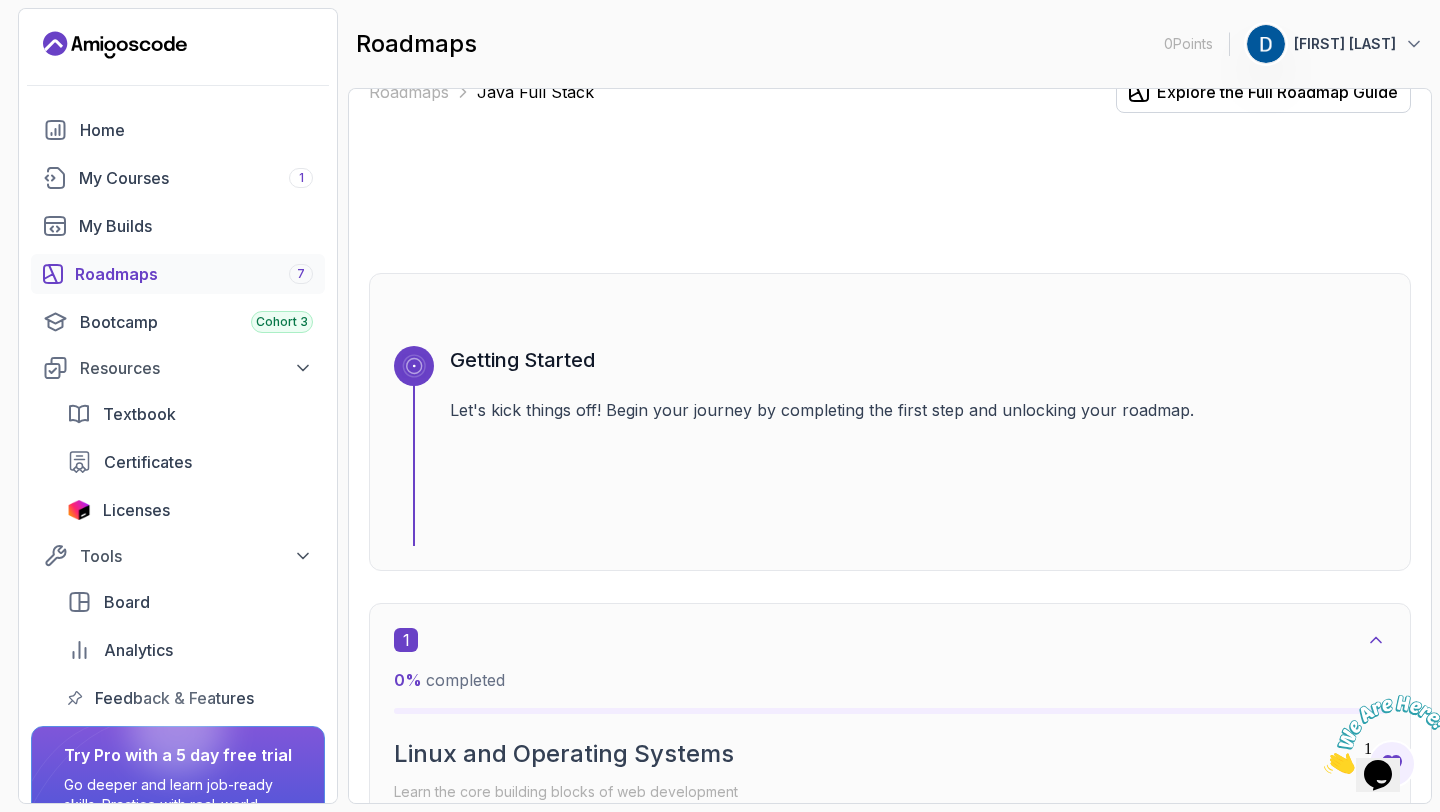 scroll, scrollTop: 0, scrollLeft: 0, axis: both 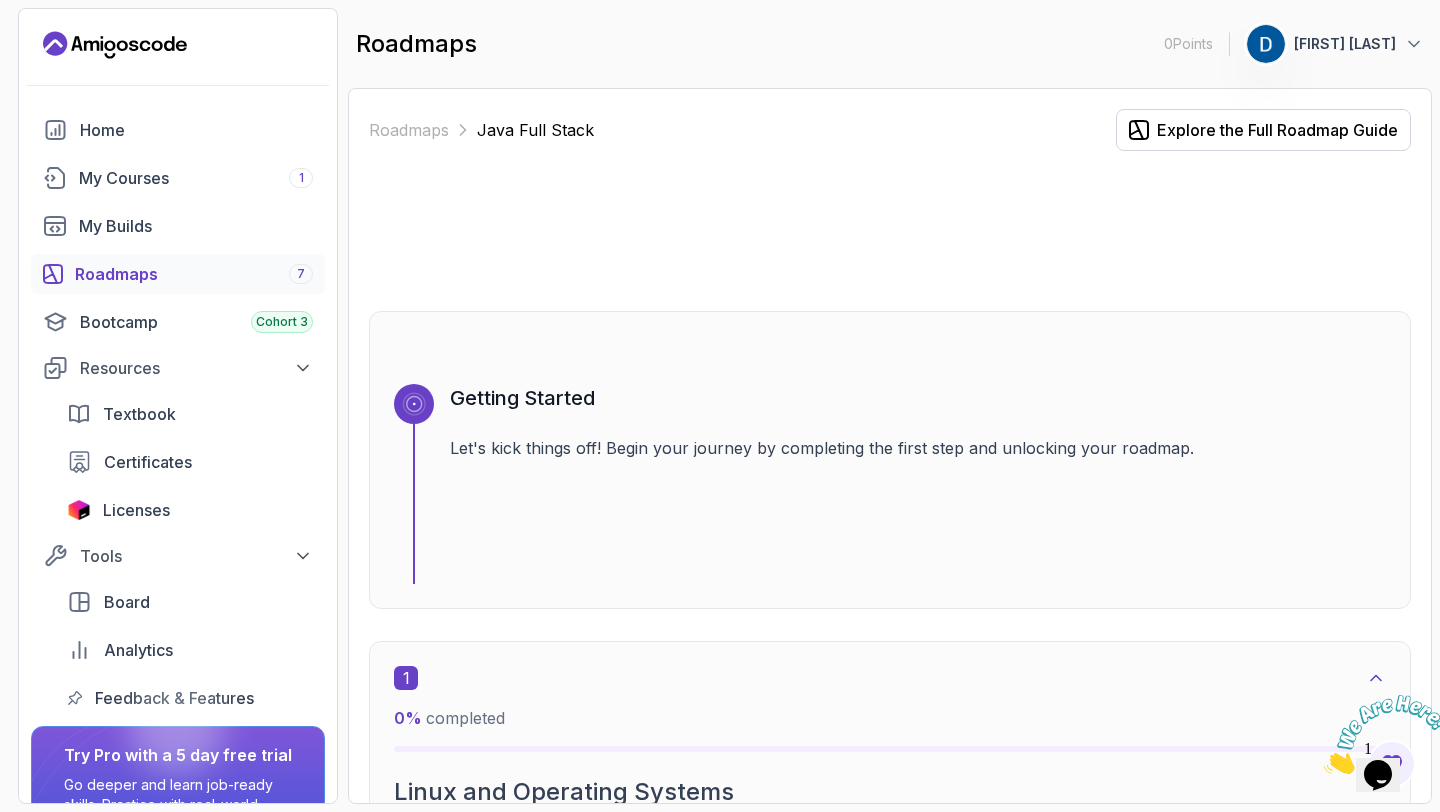 click 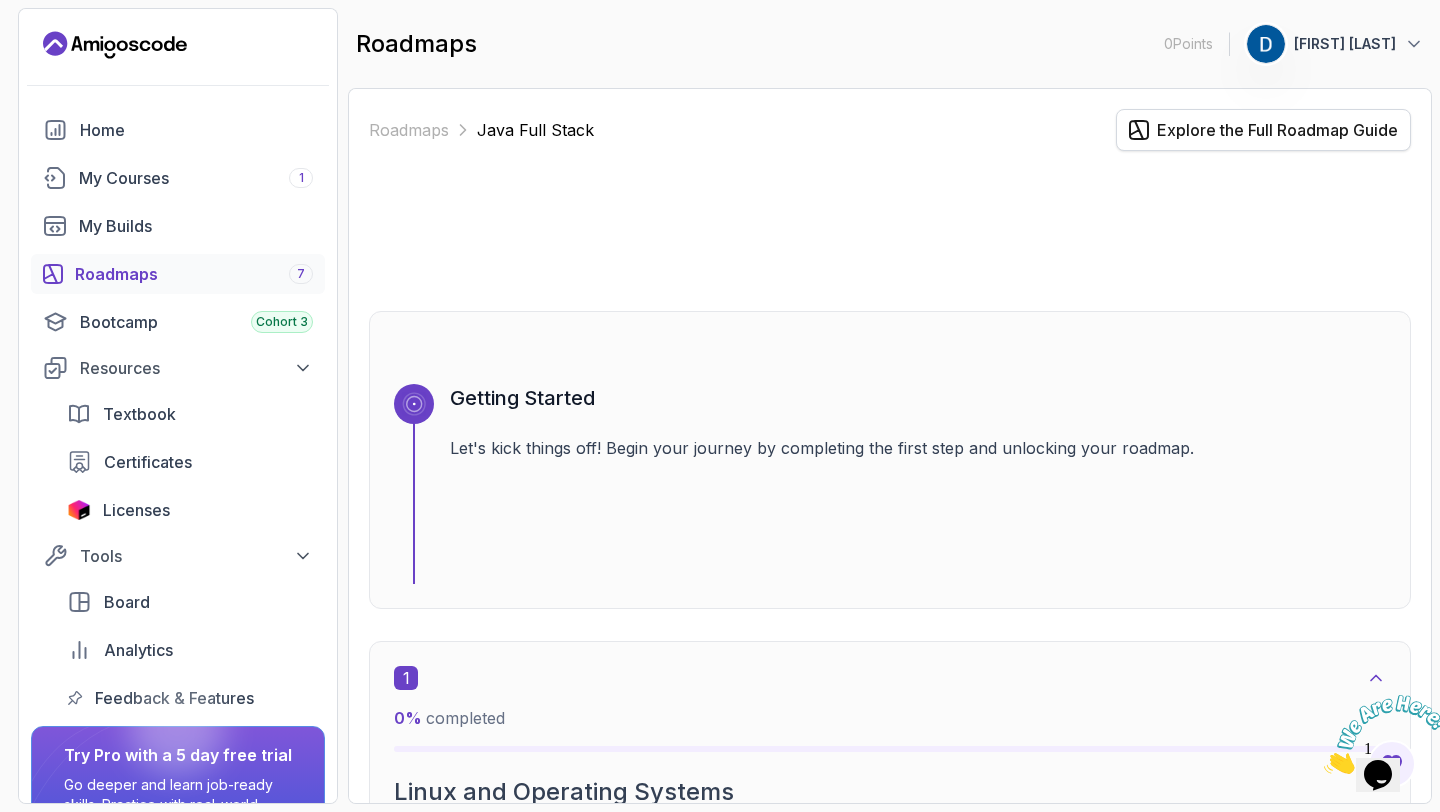 click on "Explore the Full Roadmap Guide" at bounding box center [1277, 130] 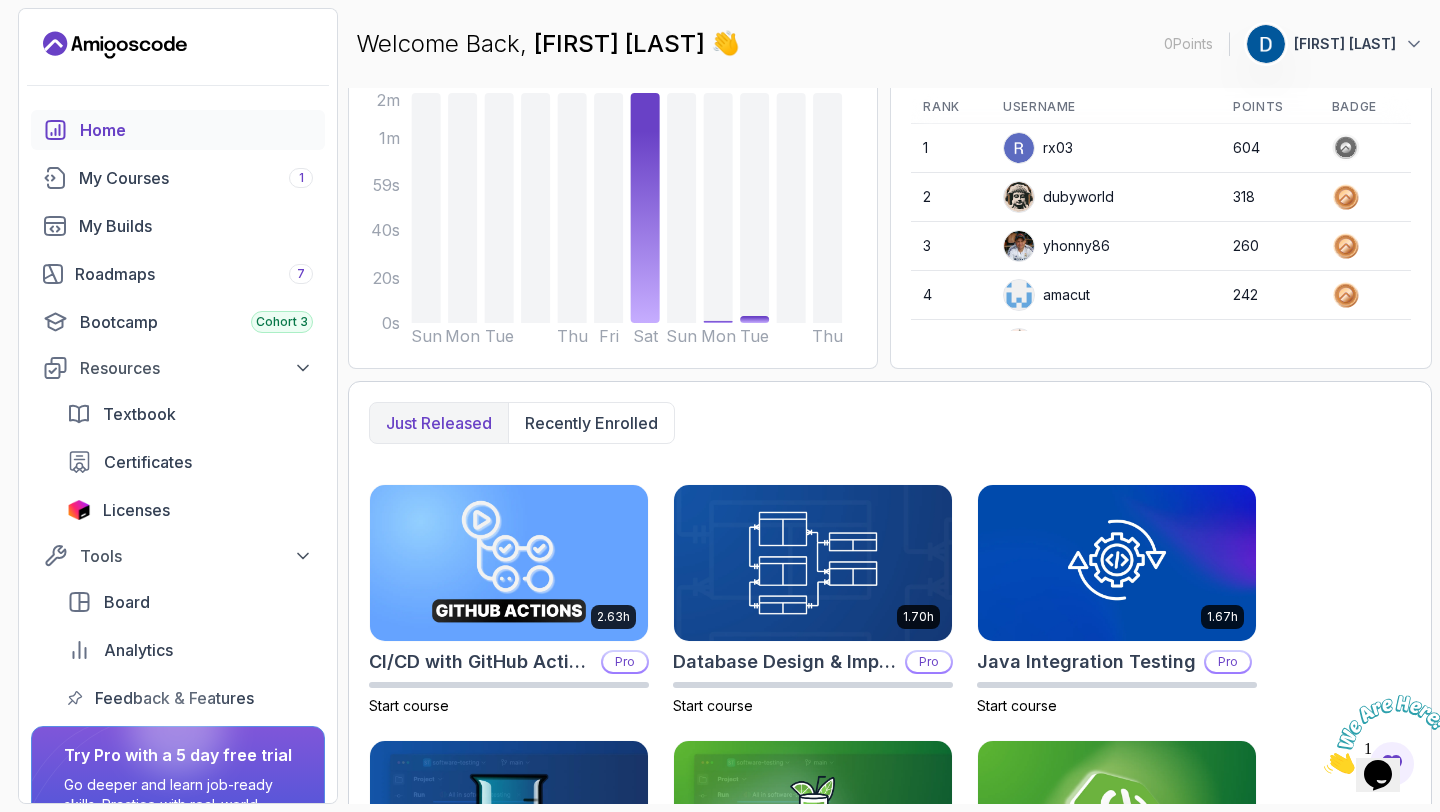 scroll, scrollTop: 0, scrollLeft: 0, axis: both 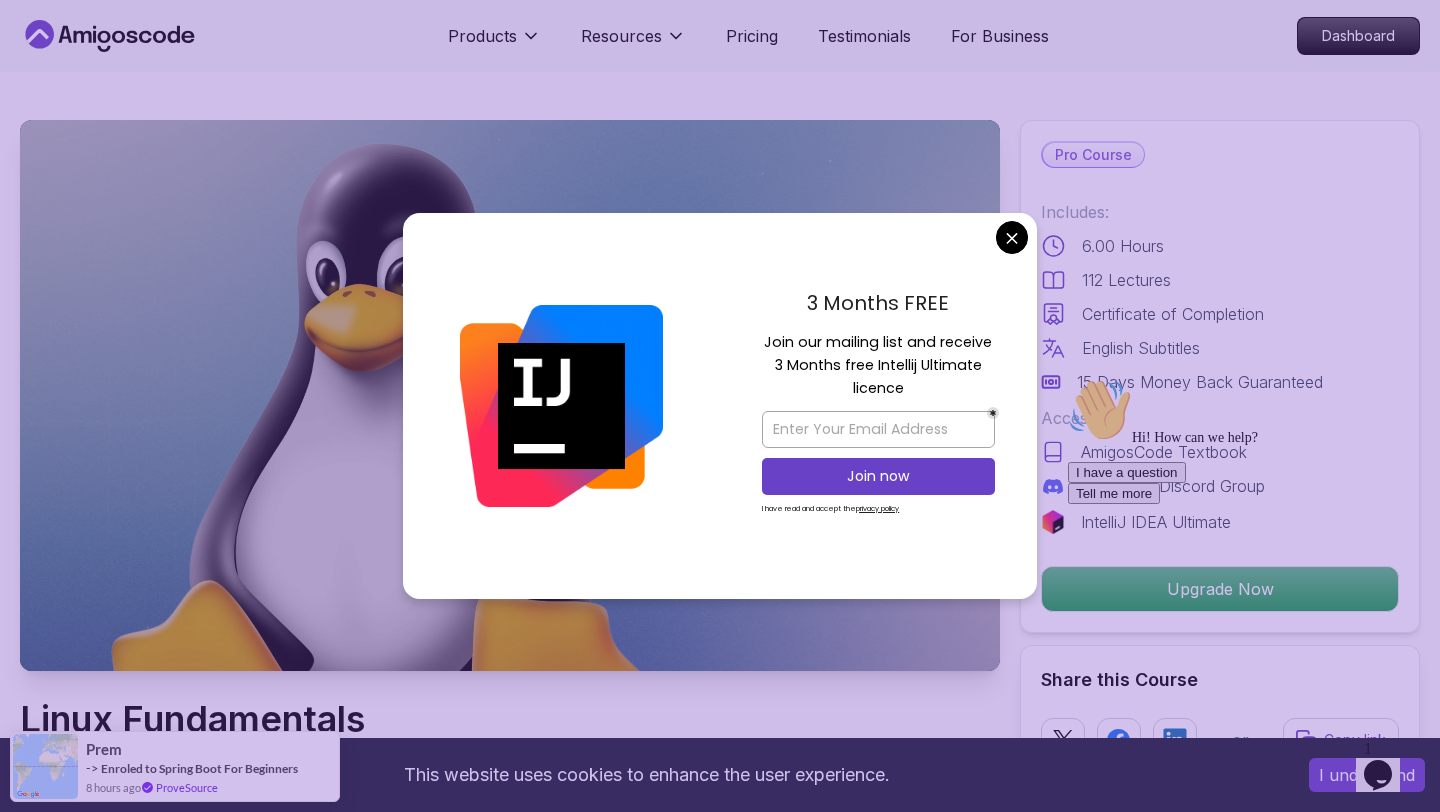 click on "This website uses cookies to enhance the user experience. I understand Products Resources Pricing Testimonials For Business Dashboard Products Resources Pricing Testimonials For Business Dashboard Linux Fundamentals Learn the fundamentals of Linux and how to use the command line Mama Samba Braima Djalo  /   Instructor Pro Course Includes: 6.00 Hours 112 Lectures Certificate of Completion English Subtitles 15 Days Money Back Guaranteed Access to: AmigosCode Textbook Access to Discord Group IntelliJ IDEA Ultimate Upgrade Now Share this Course or Copy link Got a Team of 5 or More? With one subscription, give your entire team access to all courses and features. Check our Business Plan Mama Samba Braima Djalo  /   Instructor What you will learn linux ubuntu terminal bash Getting Started with Linux - An introduction to the Linux operating system and its history. Linux Installation (Mac, Windows, Linux) - Step-by-step guide to installing Linux on different platforms.
Why Should You Take This Course" at bounding box center [720, 4212] 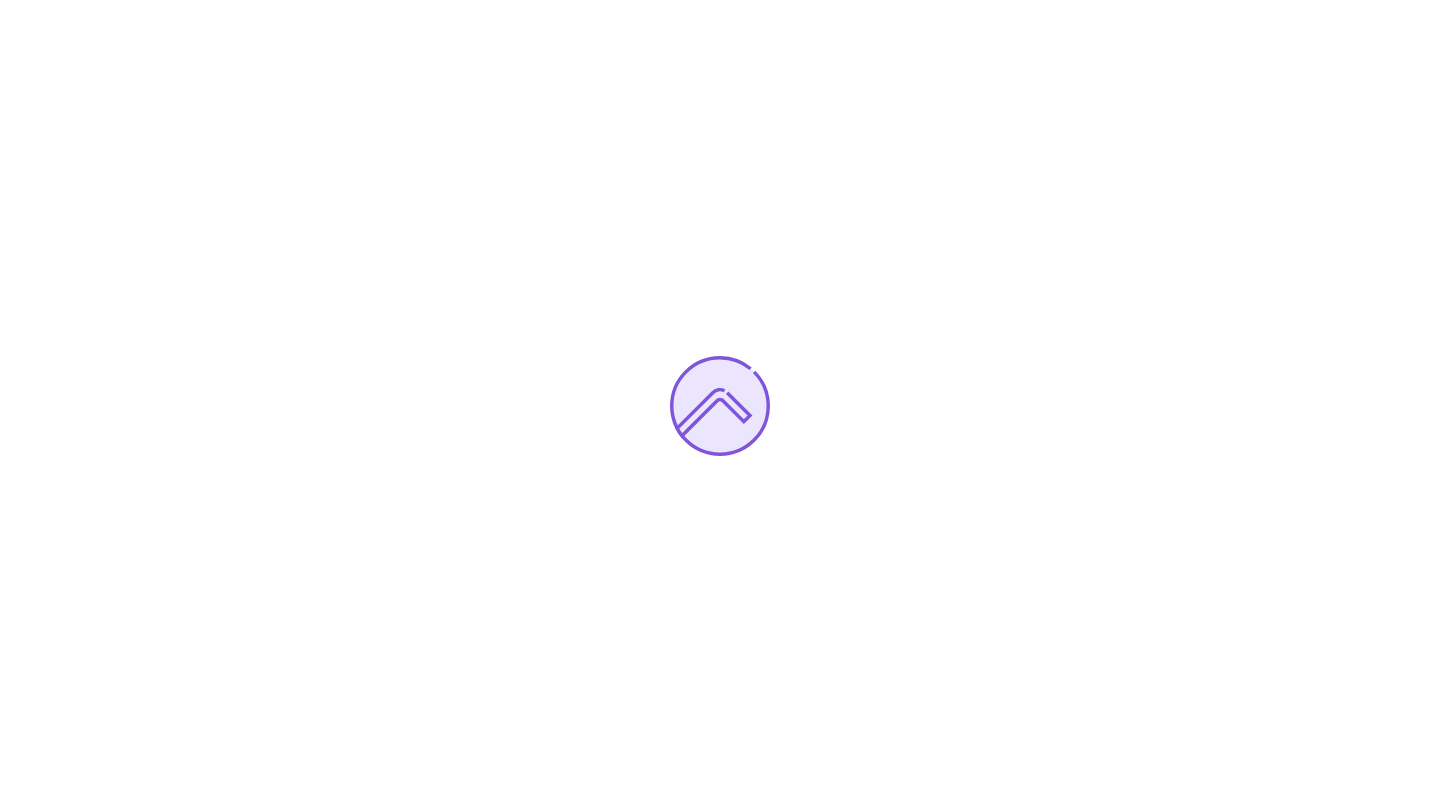scroll, scrollTop: 0, scrollLeft: 0, axis: both 